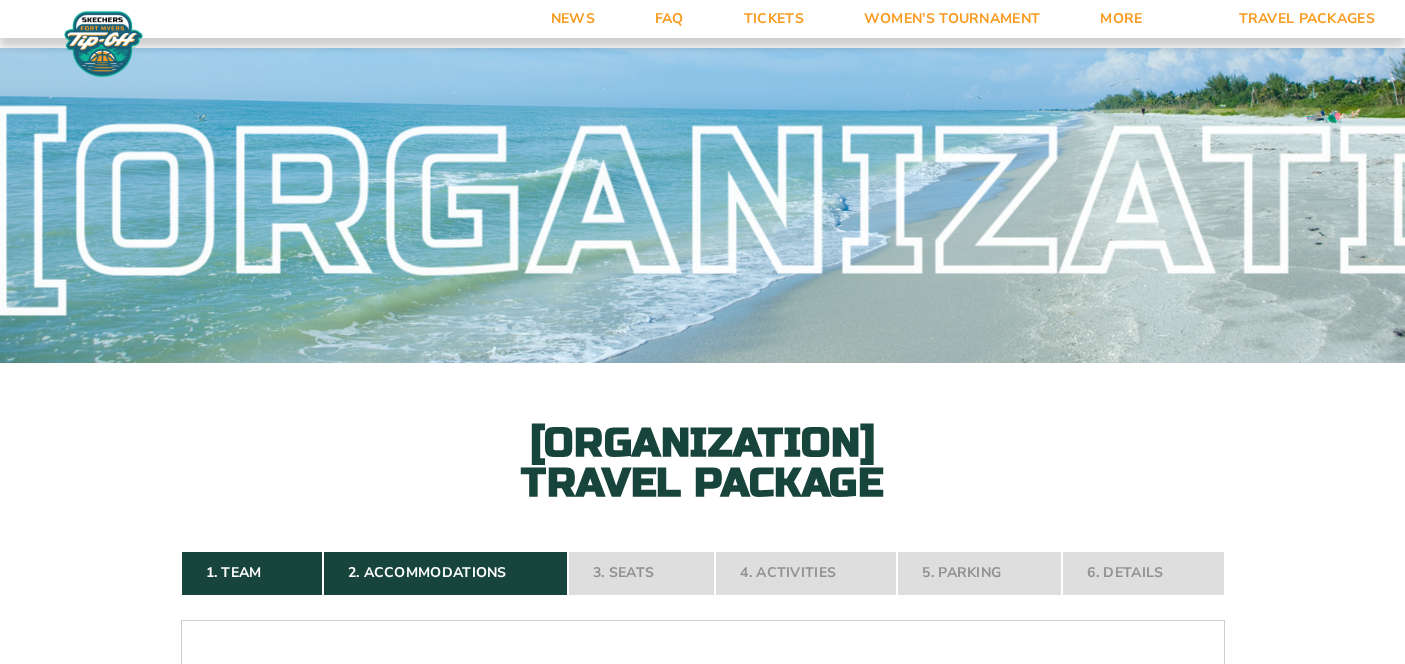 select on "4 Nights" 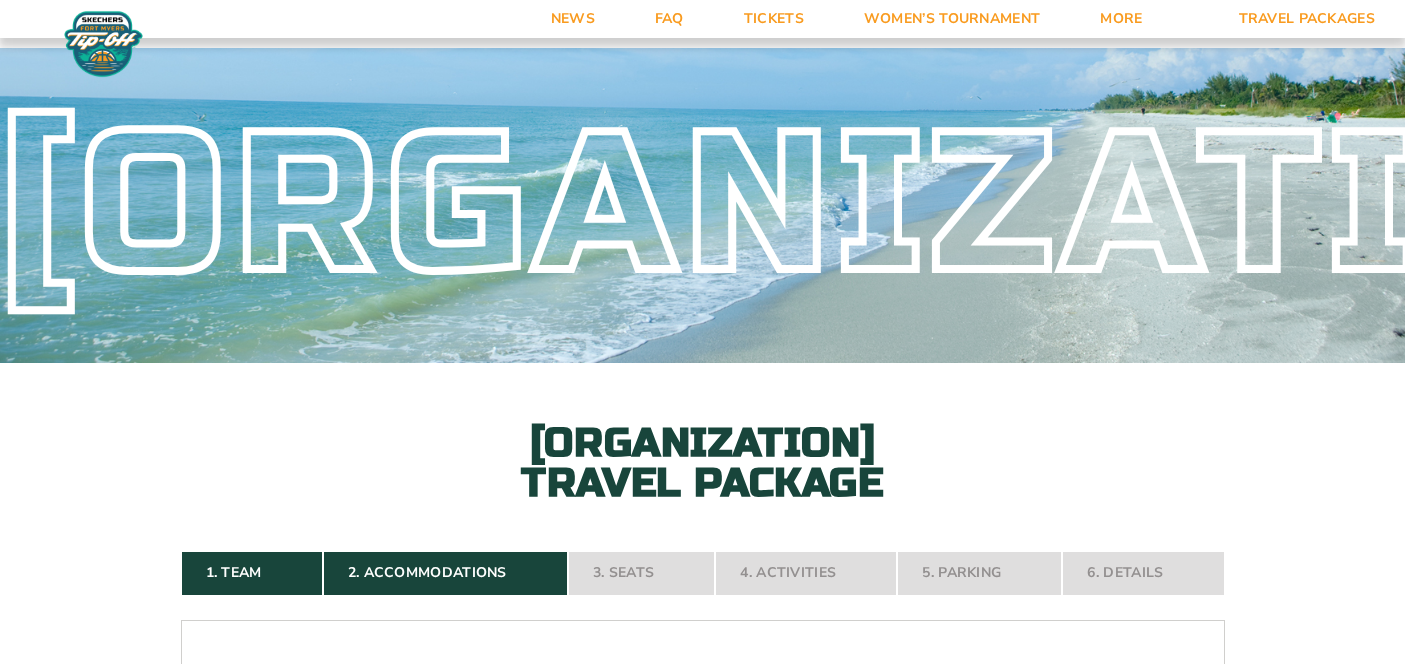 scroll, scrollTop: 7096, scrollLeft: 0, axis: vertical 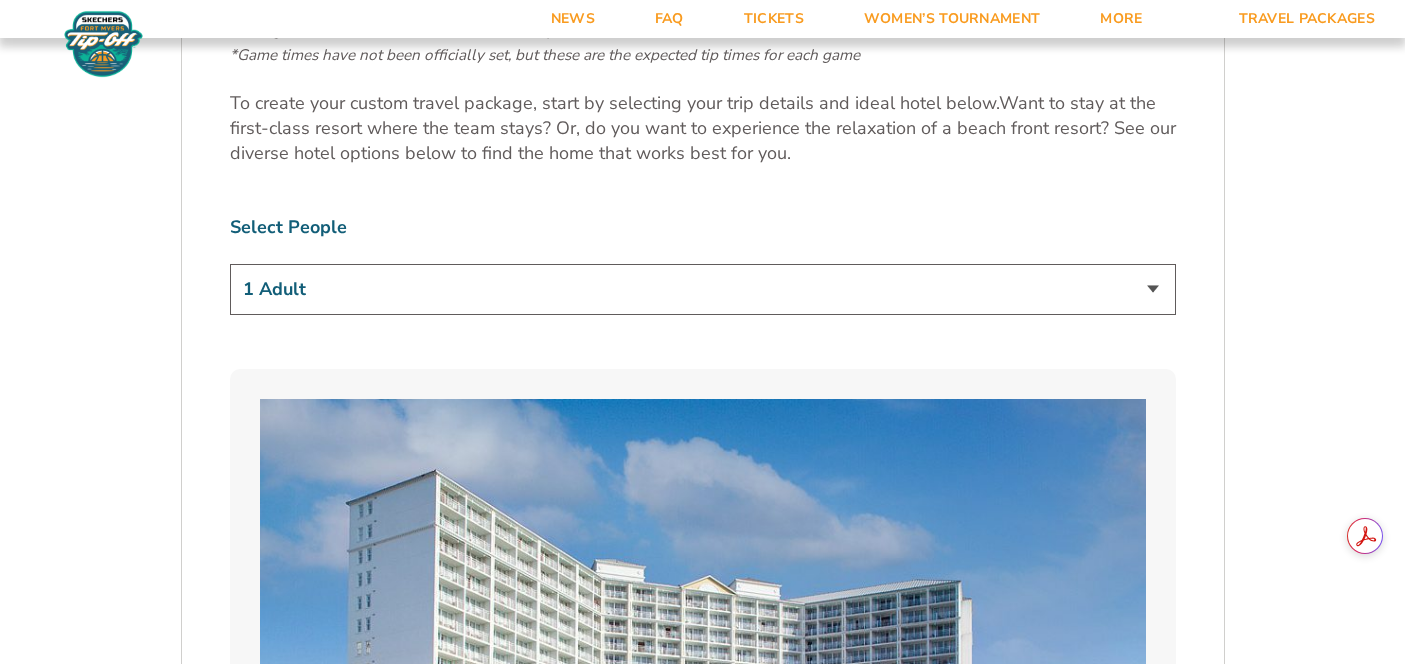 click on "1 Adult
2 Adults
3 Adults
4 Adults
2 Adults + 1 Child
2 Adults + 2 Children
2 Adults + 3 Children" at bounding box center [703, 289] 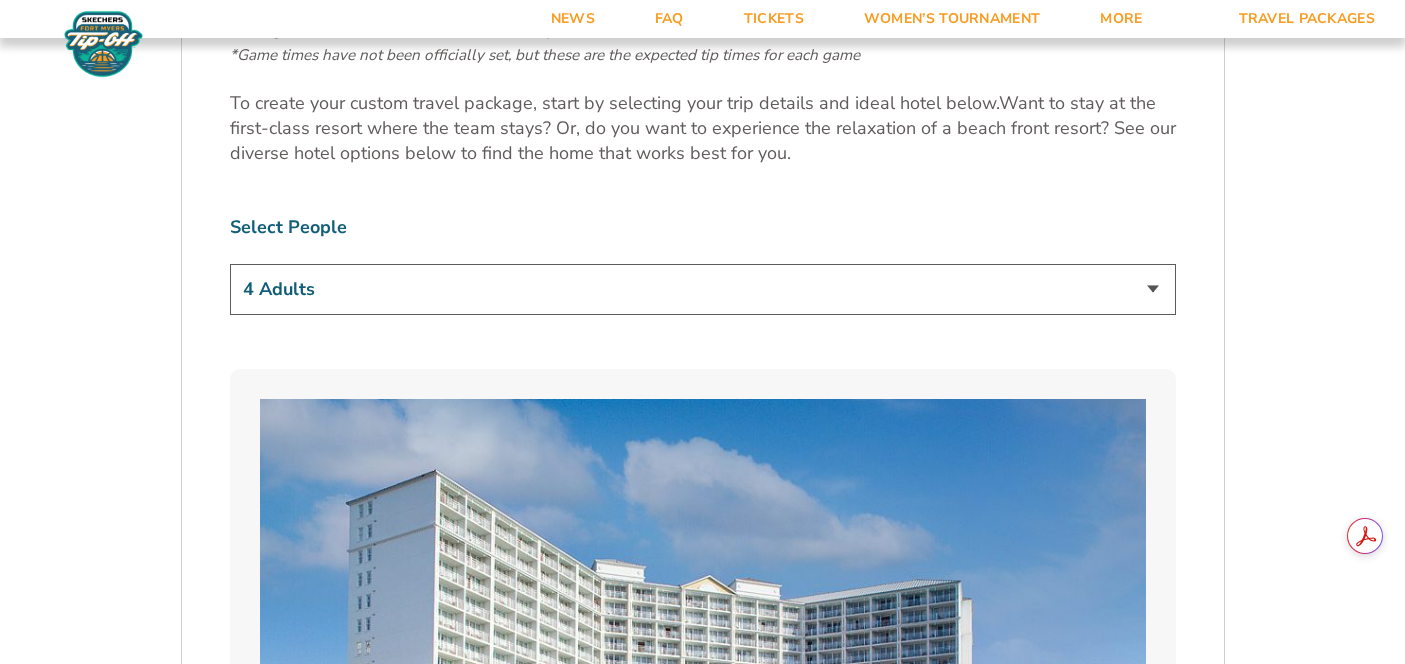 click on "1 Adult
2 Adults
3 Adults
4 Adults
2 Adults + 1 Child
2 Adults + 2 Children
2 Adults + 3 Children" at bounding box center [703, 289] 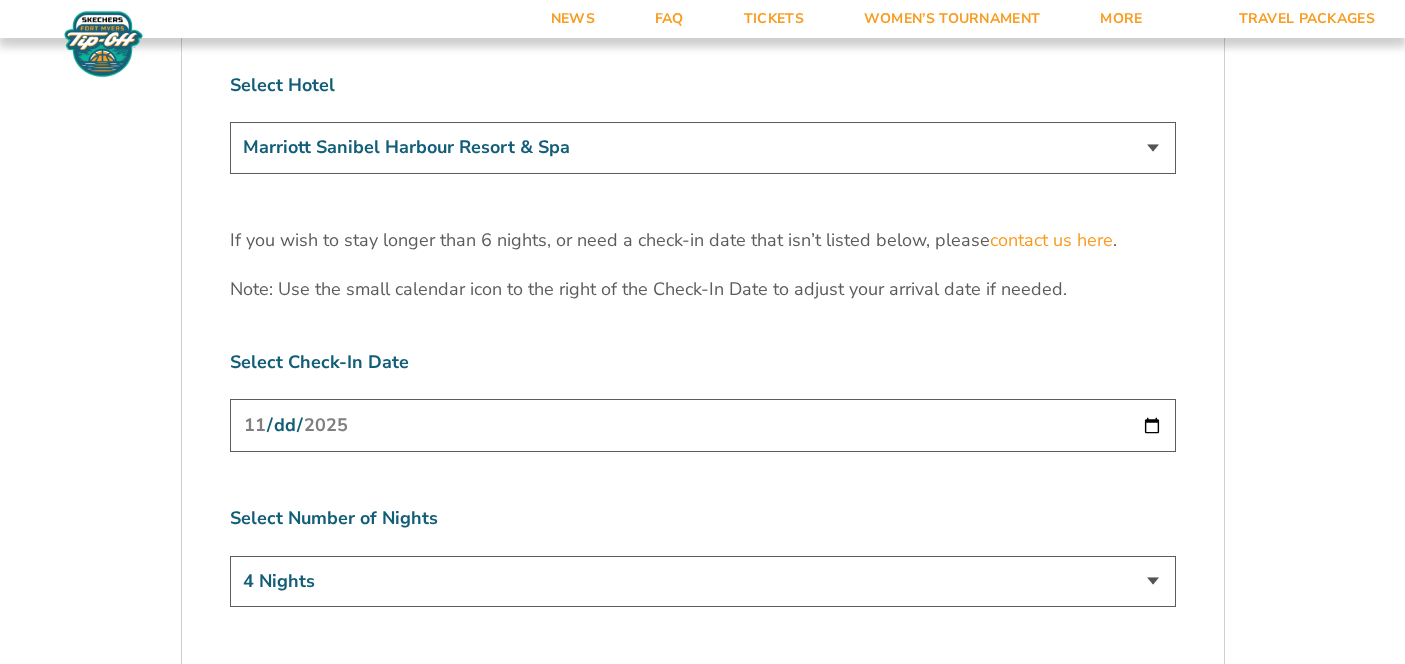 scroll, scrollTop: 6169, scrollLeft: 0, axis: vertical 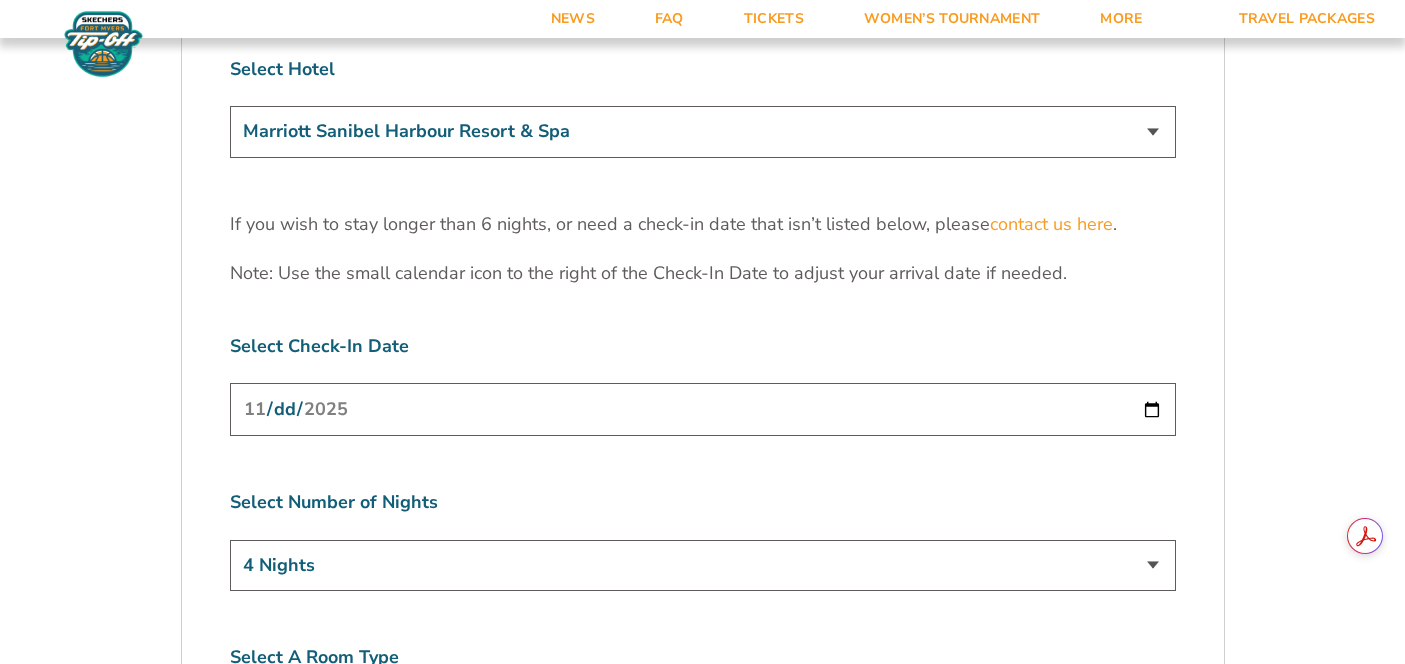 click on "[DATE]" at bounding box center [703, 409] 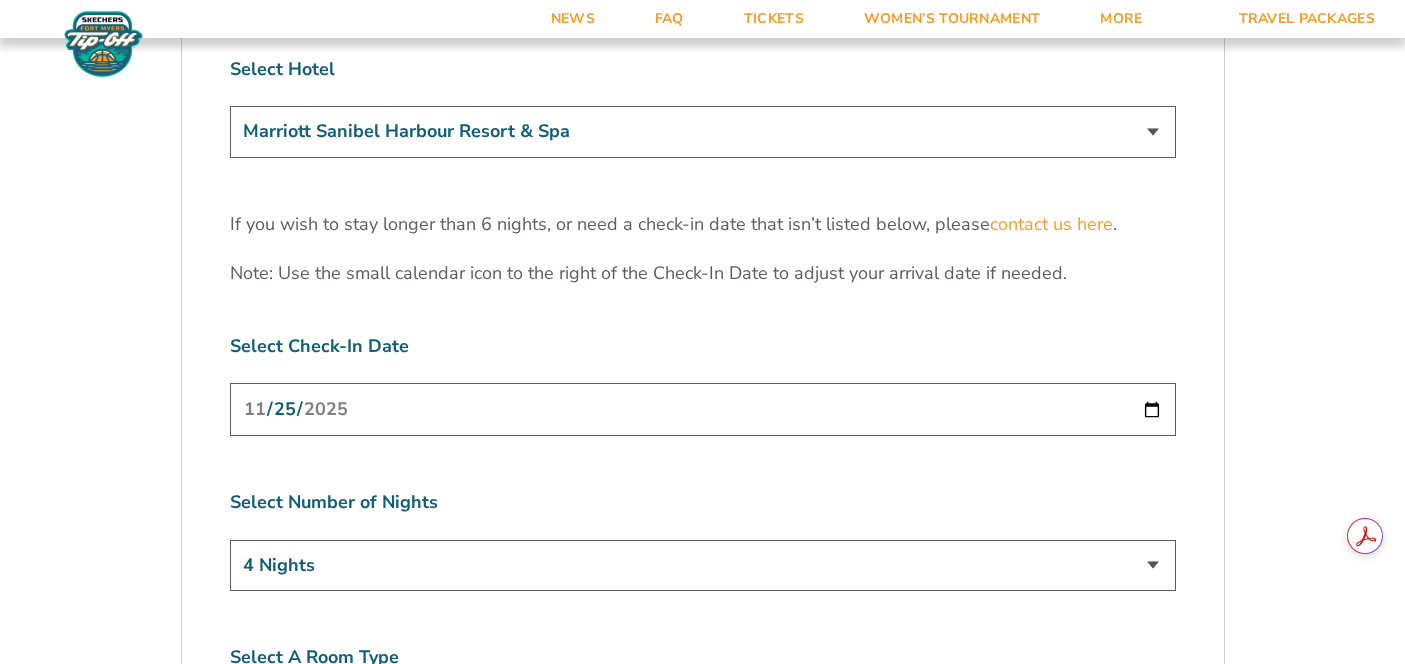 type on "2025-11-25" 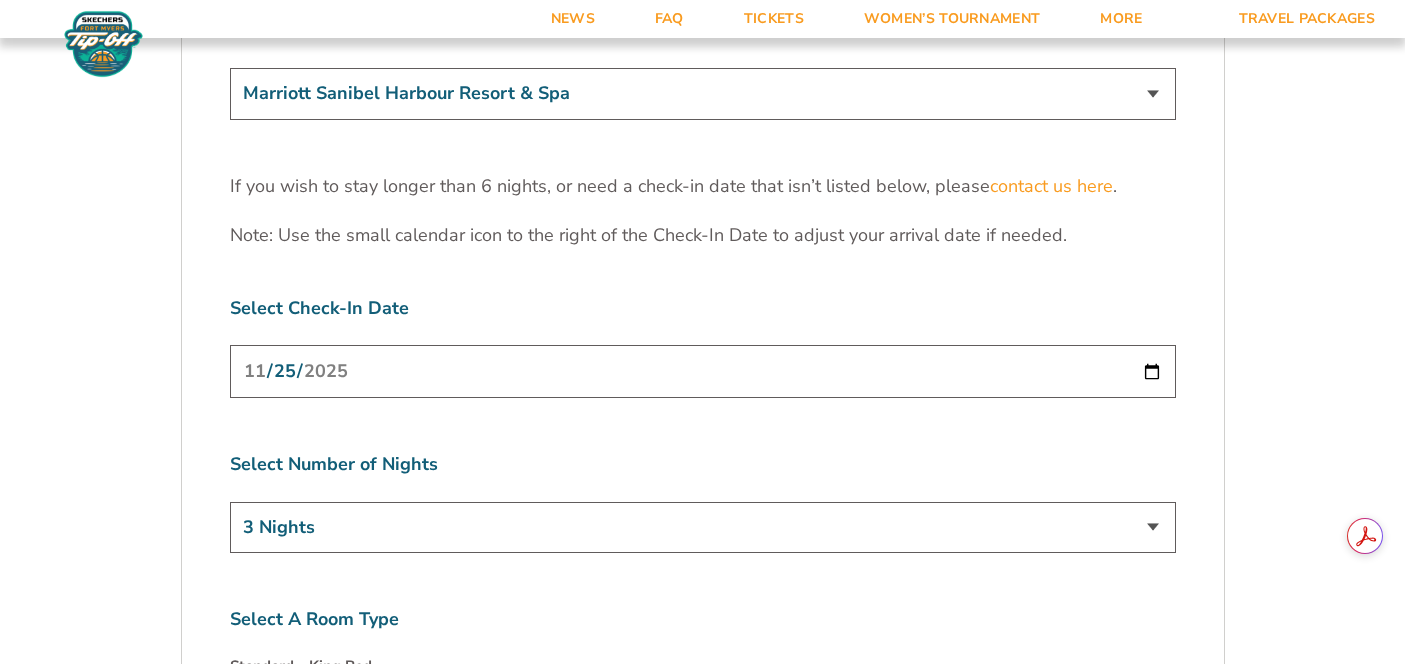 scroll, scrollTop: 6038, scrollLeft: 0, axis: vertical 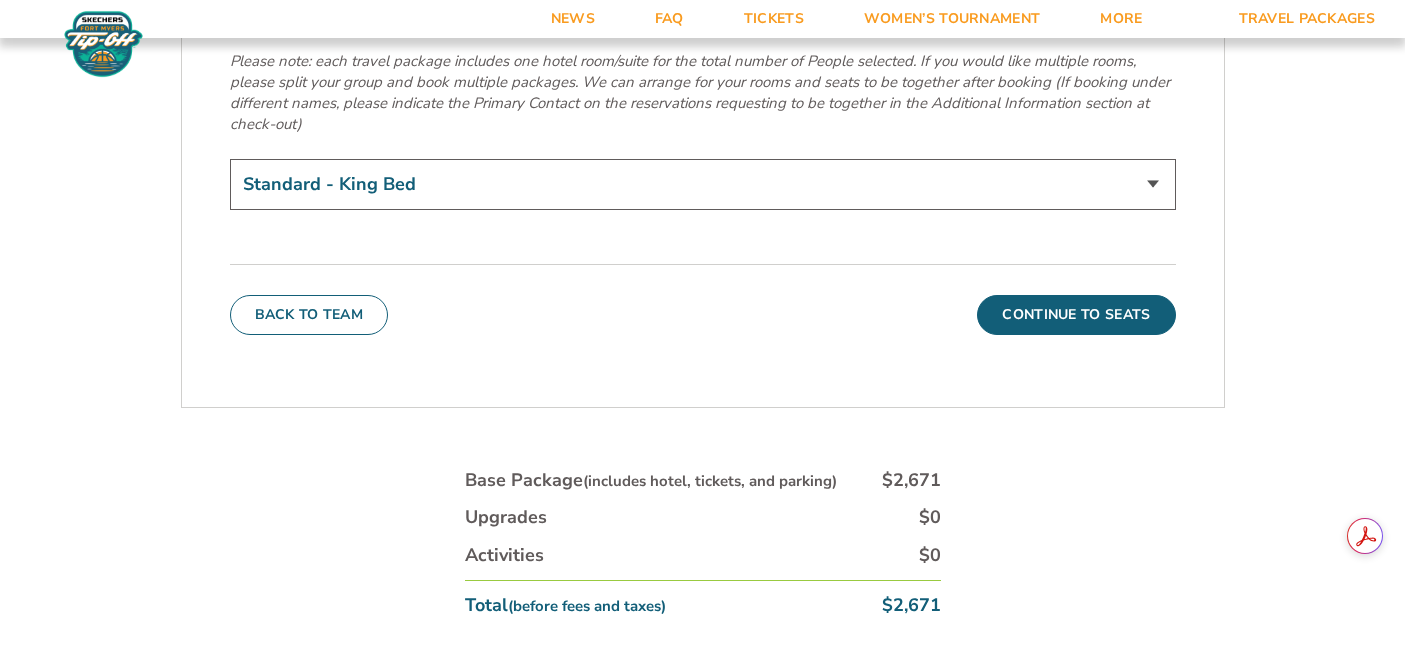 click on "Standard - King Bed Two Queen Beds - Upgrade (+$15 per night) Suite Upgrade (+$175 per night)" at bounding box center (703, 184) 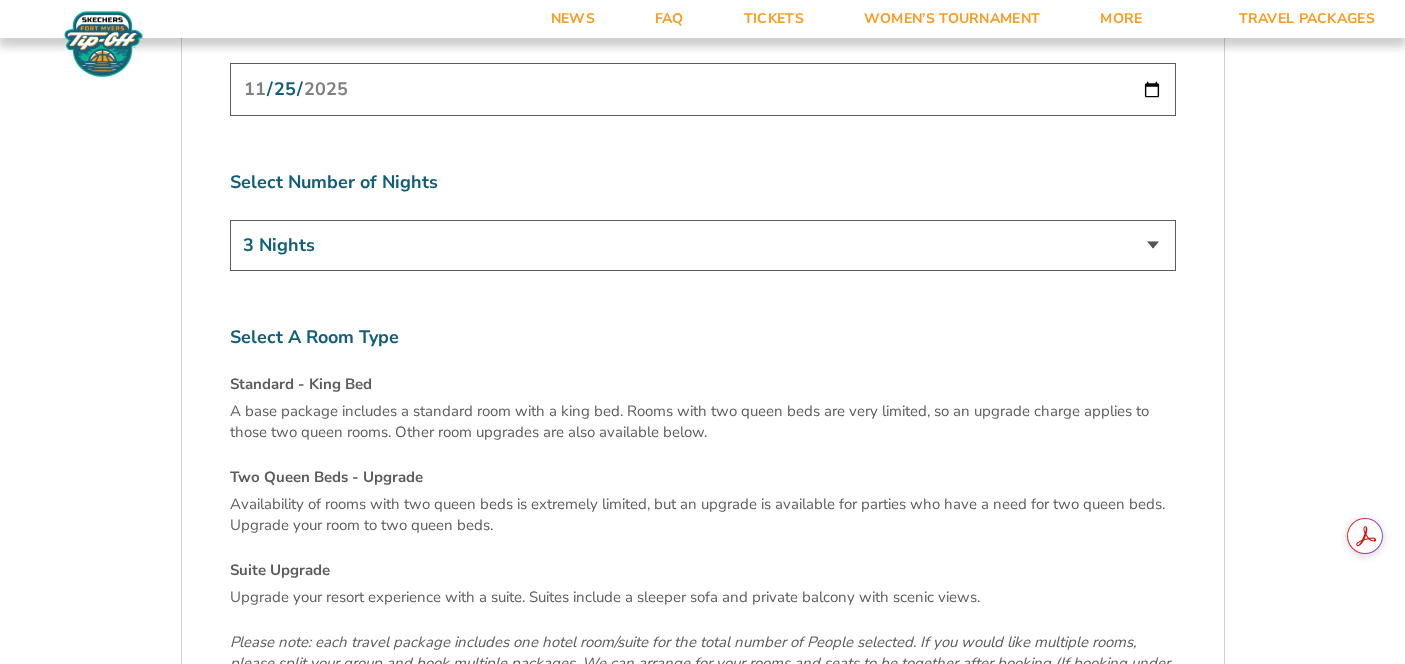scroll, scrollTop: 6382, scrollLeft: 0, axis: vertical 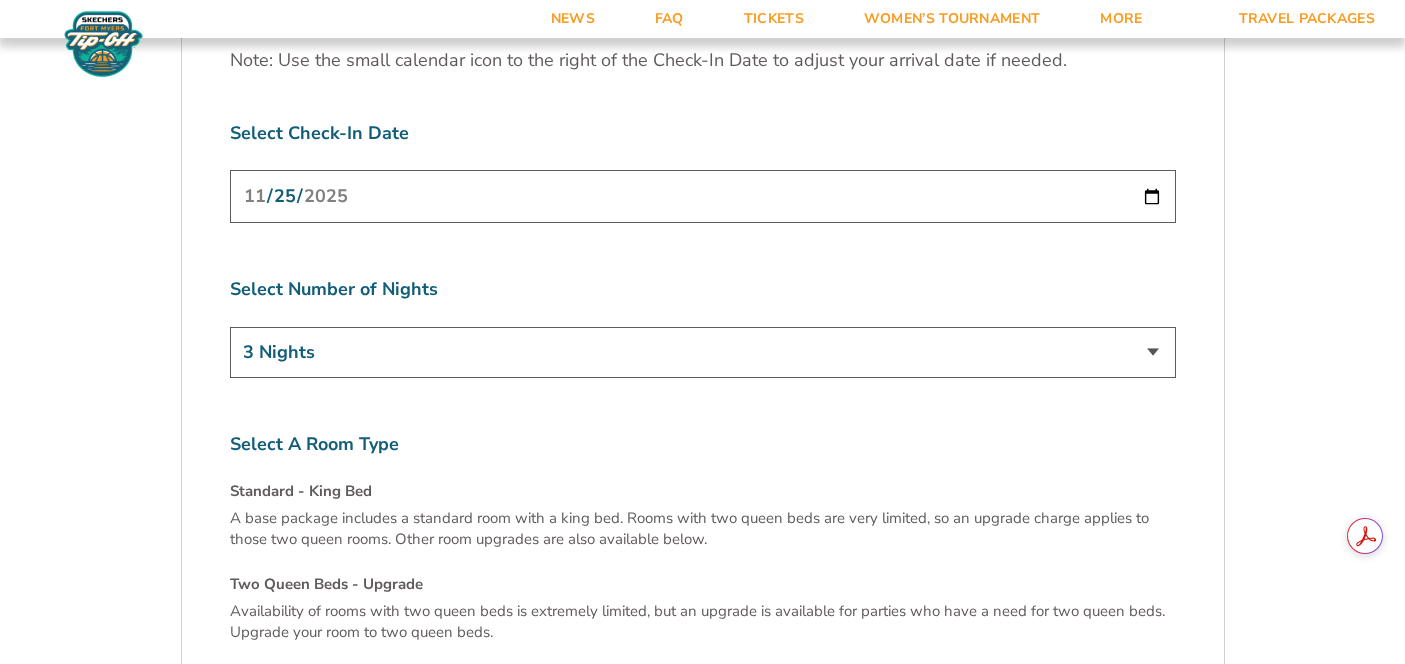 click on "3 Nights
4 Nights
5 Nights
6 Nights" at bounding box center (703, 352) 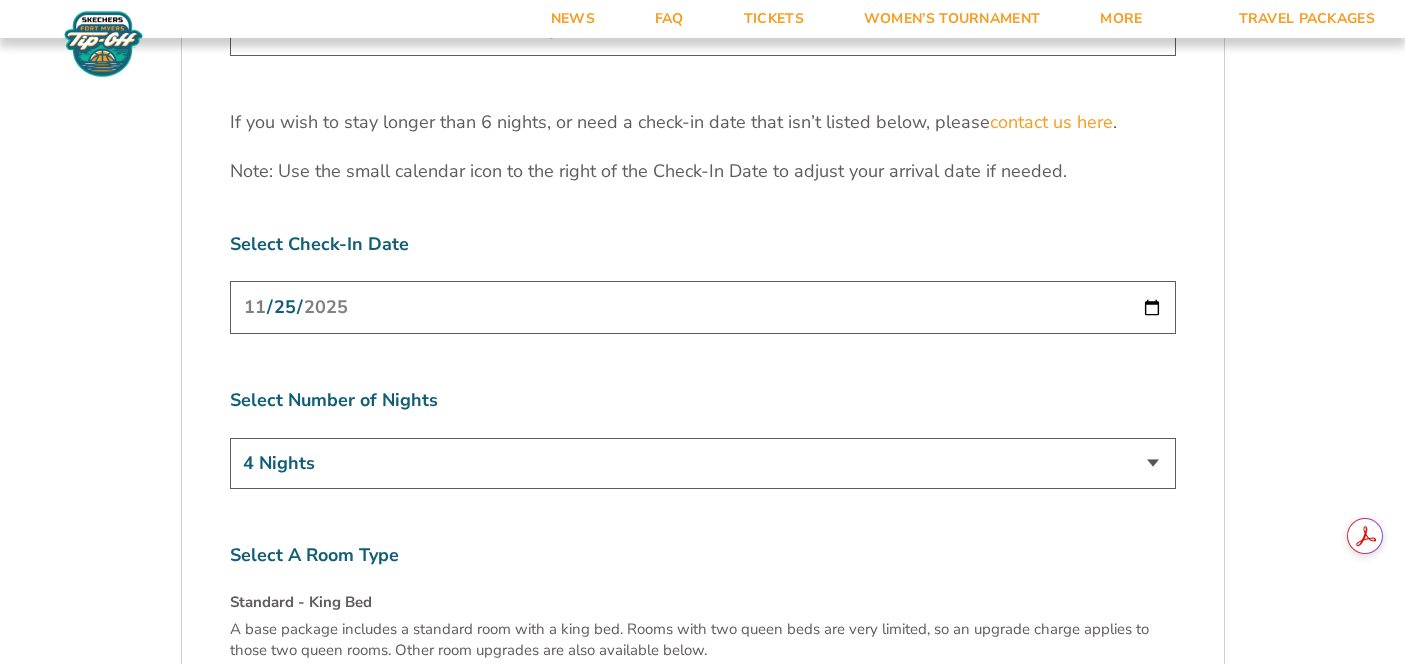 scroll, scrollTop: 6261, scrollLeft: 0, axis: vertical 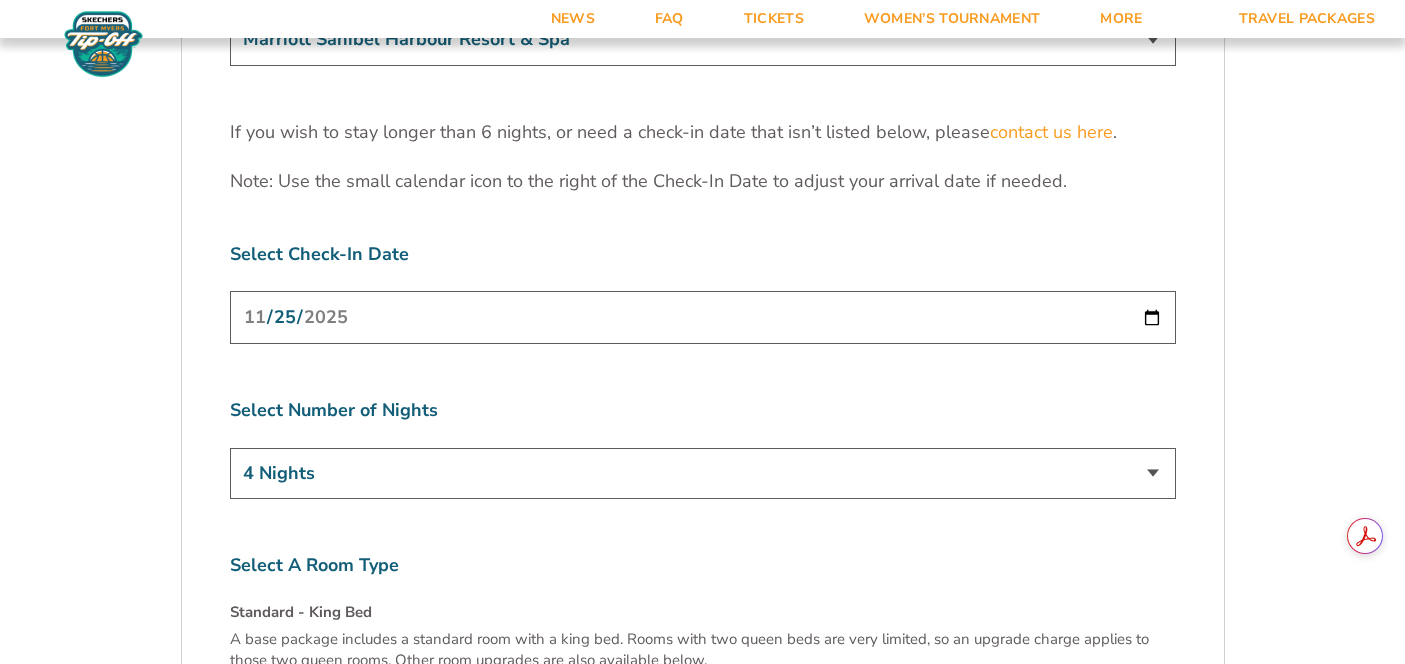 click on "3 Nights
4 Nights
5 Nights
6 Nights" at bounding box center (703, 473) 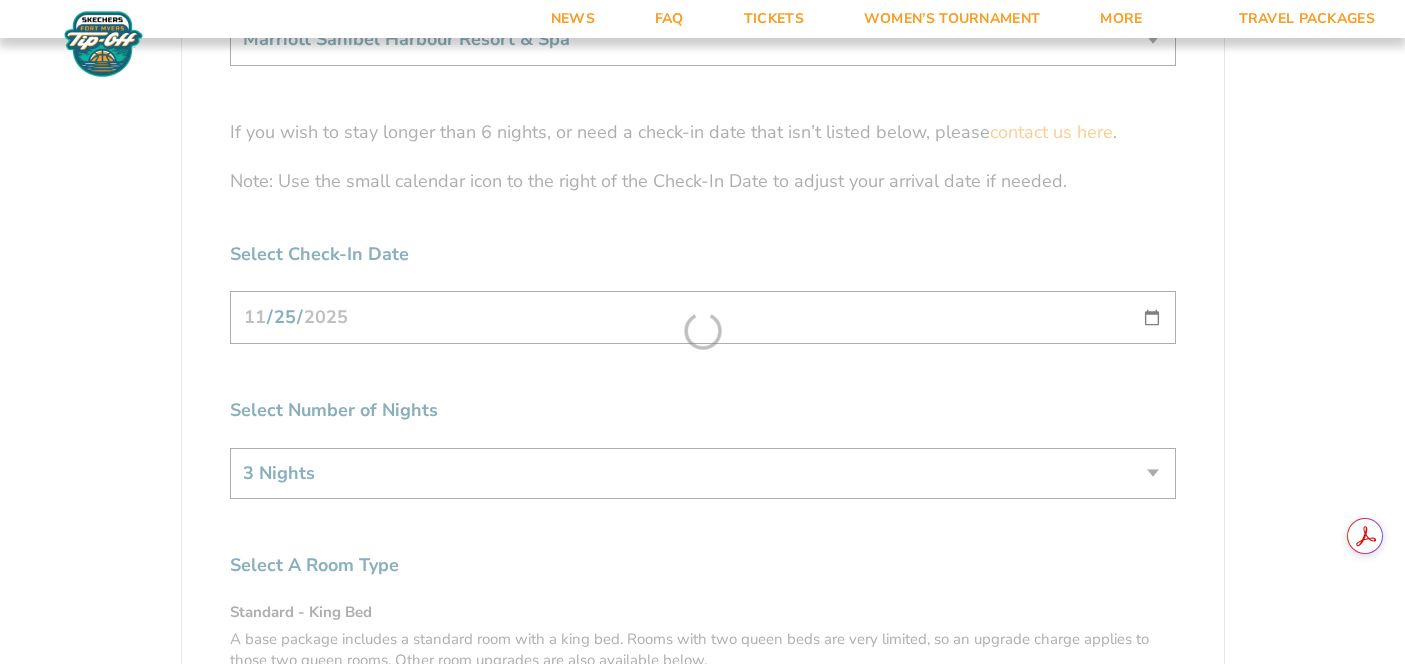 scroll, scrollTop: 6321, scrollLeft: 0, axis: vertical 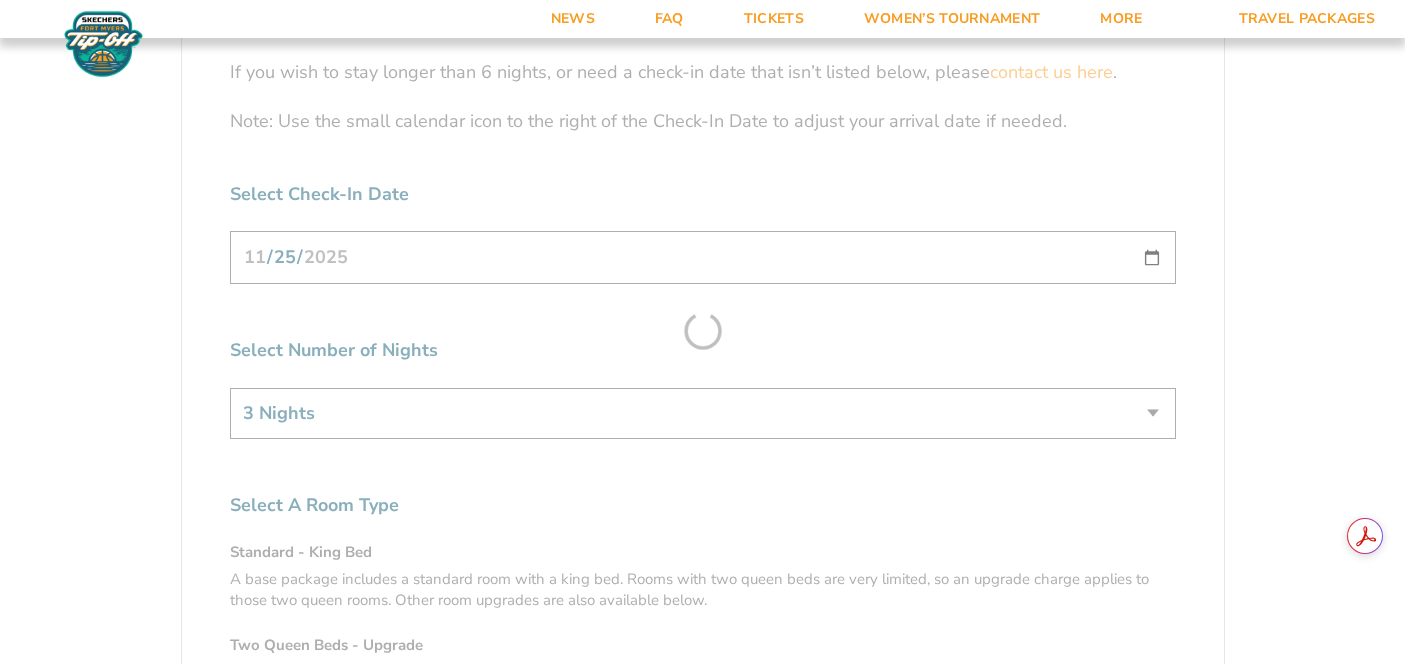 click on "Michigan State
Michigan State Travel Package
1. Team
2. Accommodations
3. Seats
4. Activities
5. Parking
6. Details
1. Team
Select Your Team
Michigan State Spartans
Continue To Accommodations
2. Accommodations
We look forward to seeing you in Southwest Florida for the 2025 Skechers Fort Myers Tip-Off. Please see the details below to start building your custom vacation experience.
Stay With The Team" at bounding box center (702, -2344) 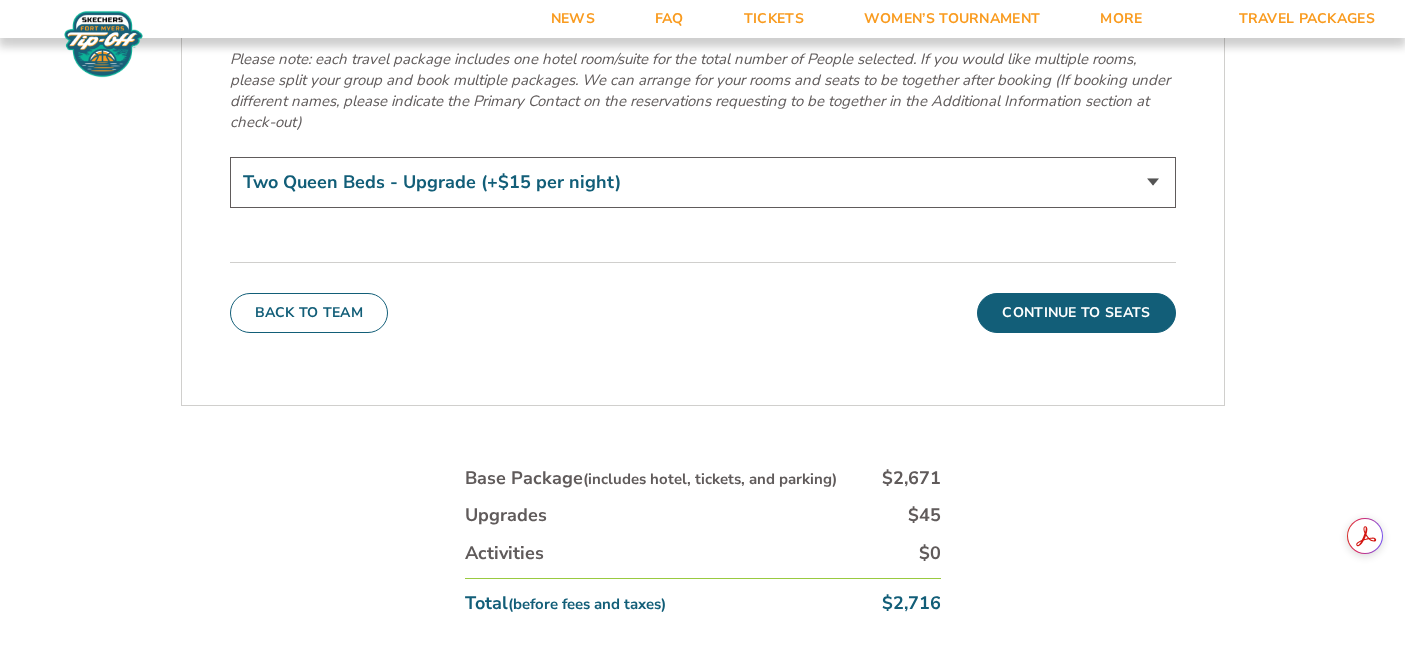 scroll, scrollTop: 7080, scrollLeft: 0, axis: vertical 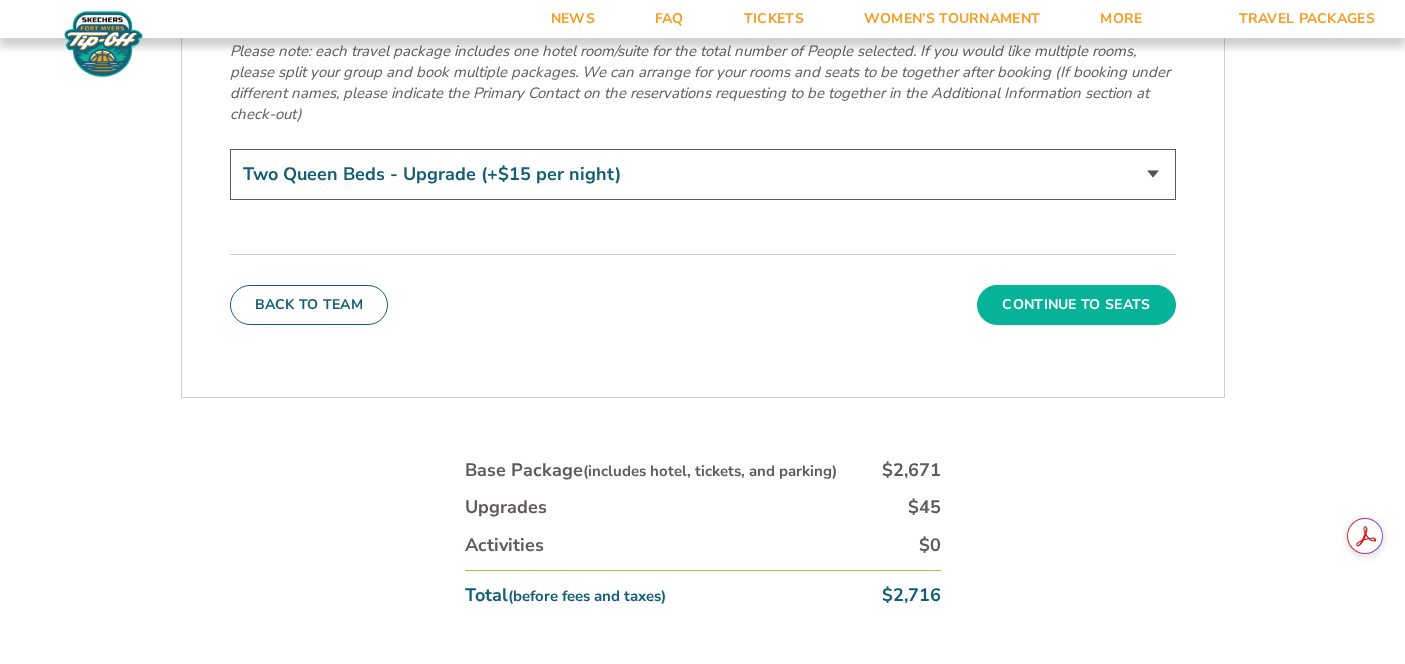 click on "Continue To Seats" at bounding box center (1076, 305) 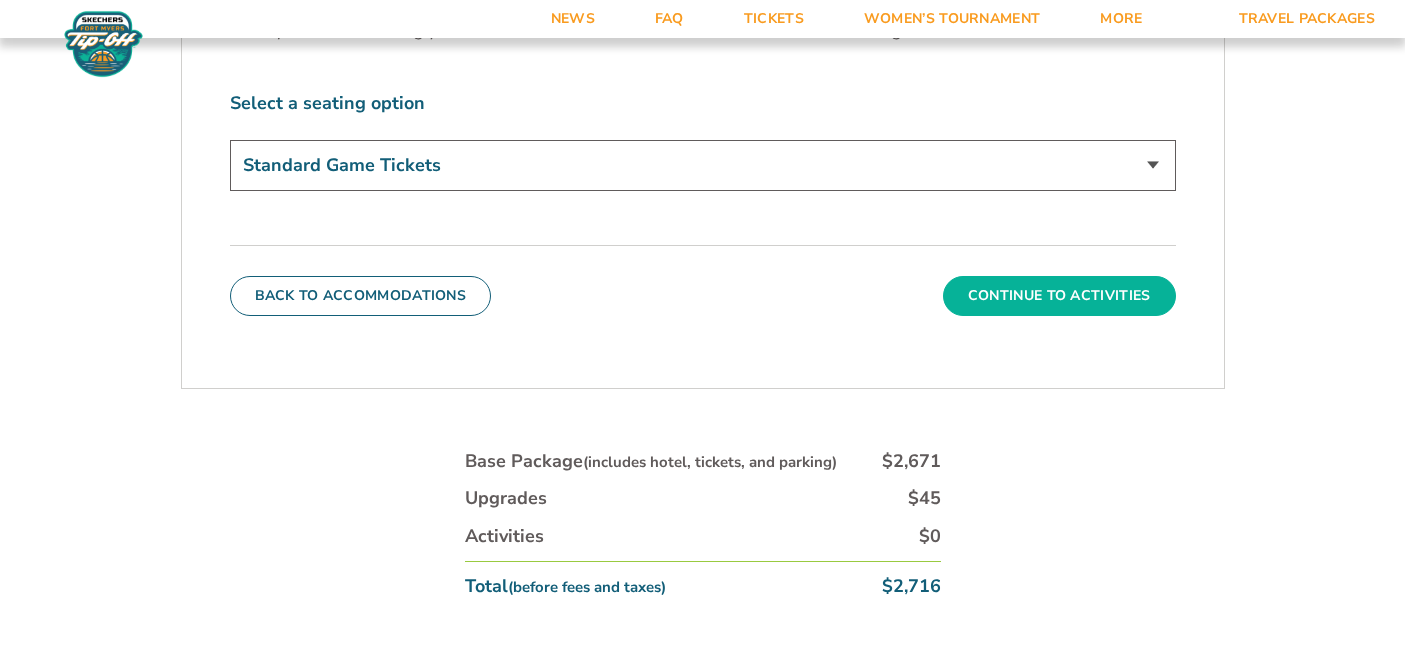 click on "Continue To Activities" at bounding box center (1059, 296) 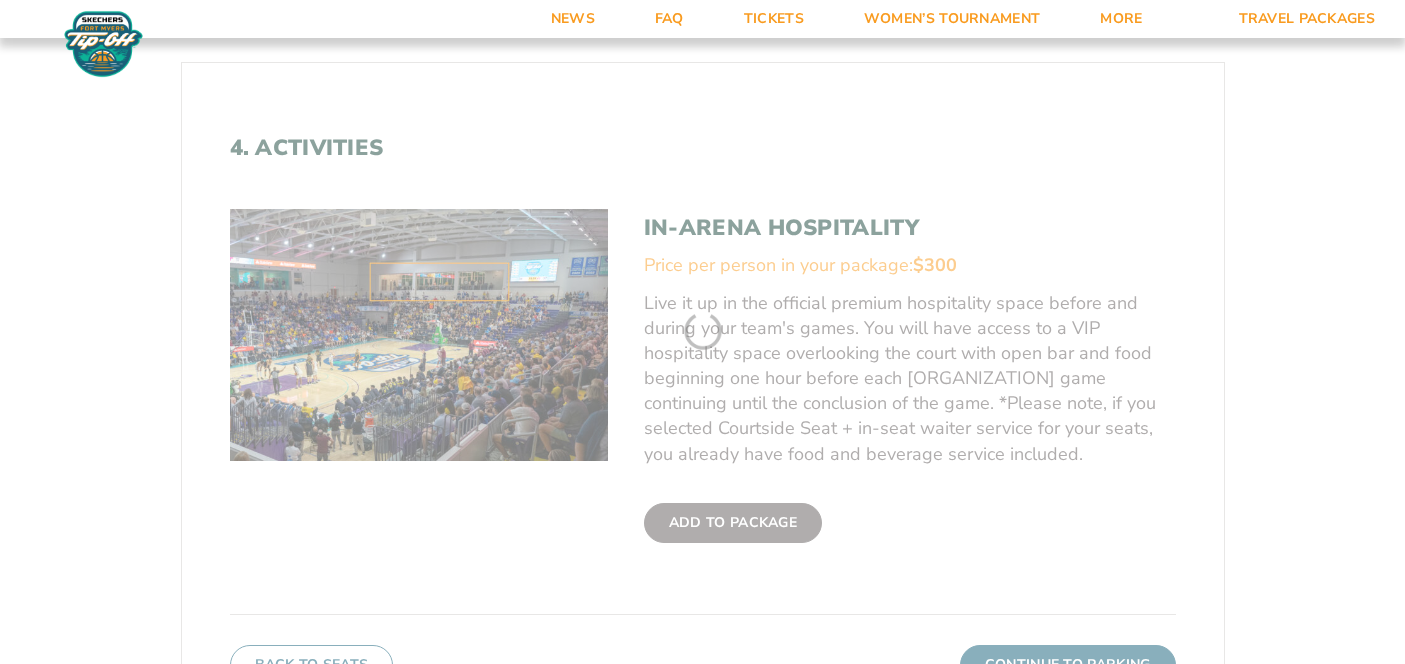 scroll, scrollTop: 570, scrollLeft: 0, axis: vertical 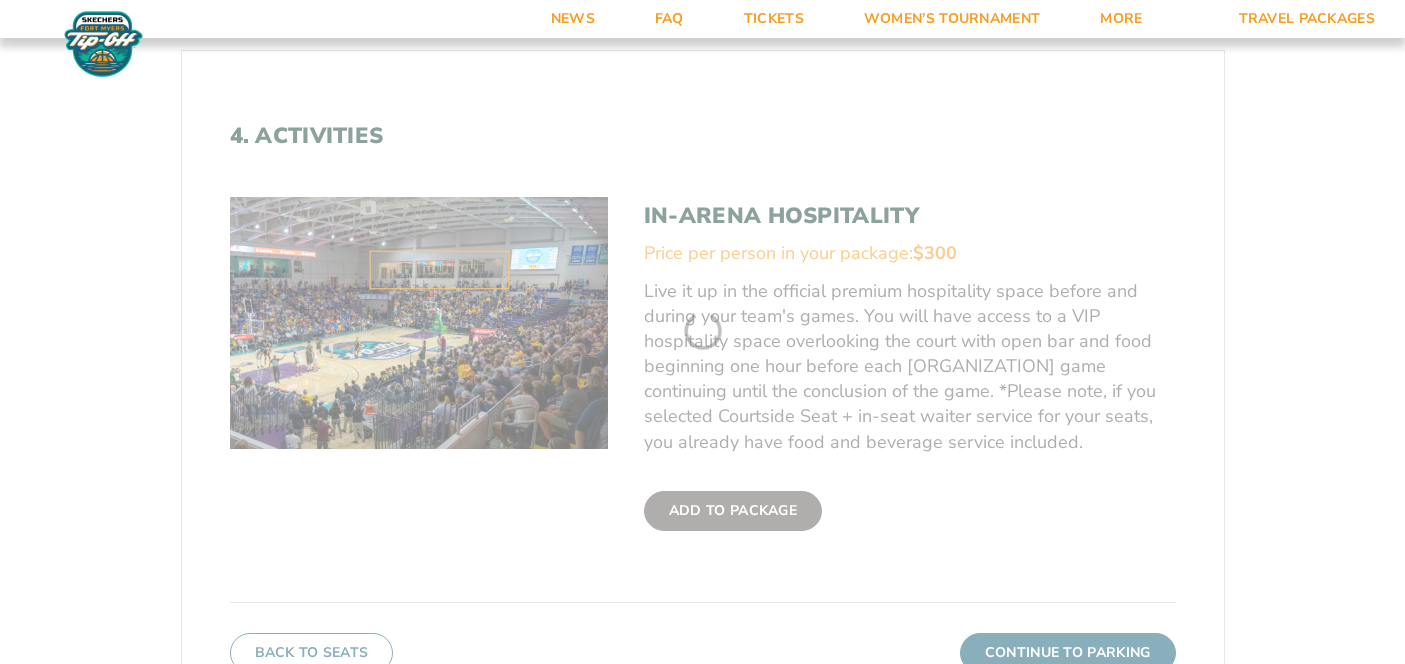 click on "Michigan State
Michigan State Travel Package
1. Team
2. Accommodations
3. Seats
4. Activities
5. Parking
6. Details
1. Team
Select Your Team
Michigan State Spartans
Continue To Accommodations
2. Accommodations
We look forward to seeing you in Southwest Florida for the 2025 Skechers Fort Myers Tip-Off. Please see the details below to start building your custom vacation experience.
Stay With The Team" at bounding box center (702, 326) 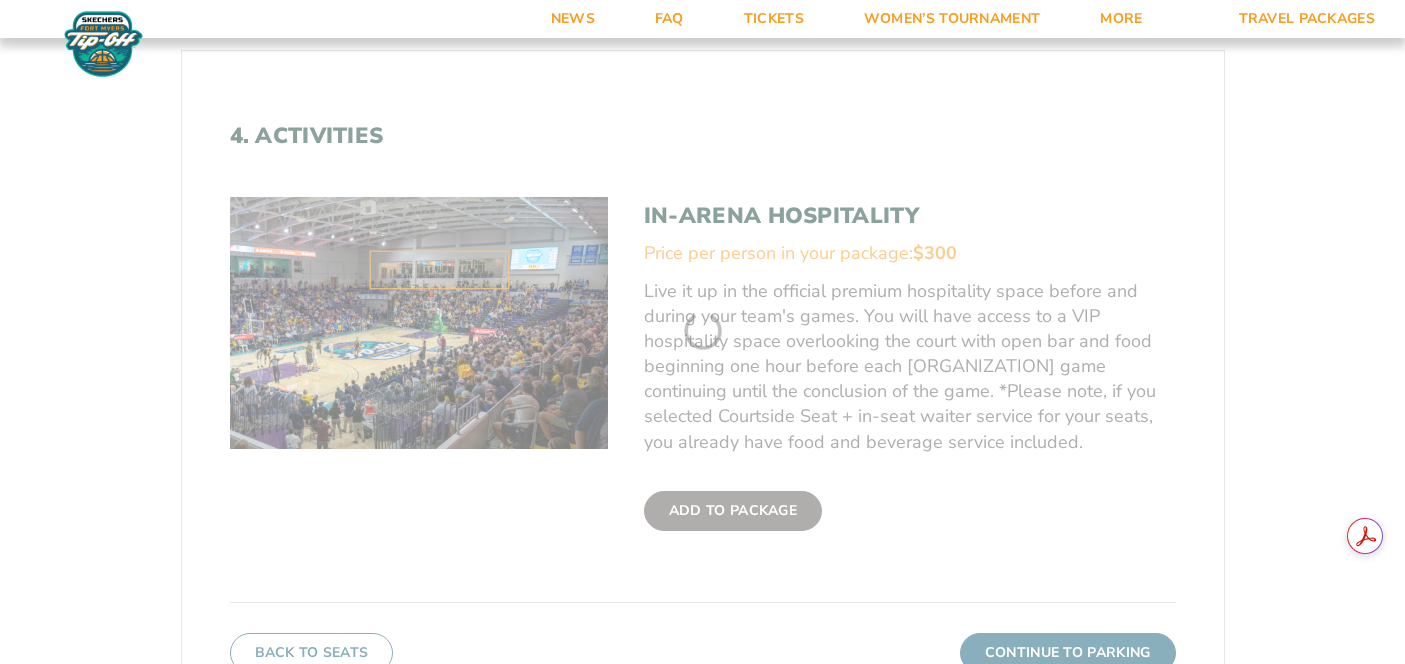 scroll, scrollTop: 747, scrollLeft: 0, axis: vertical 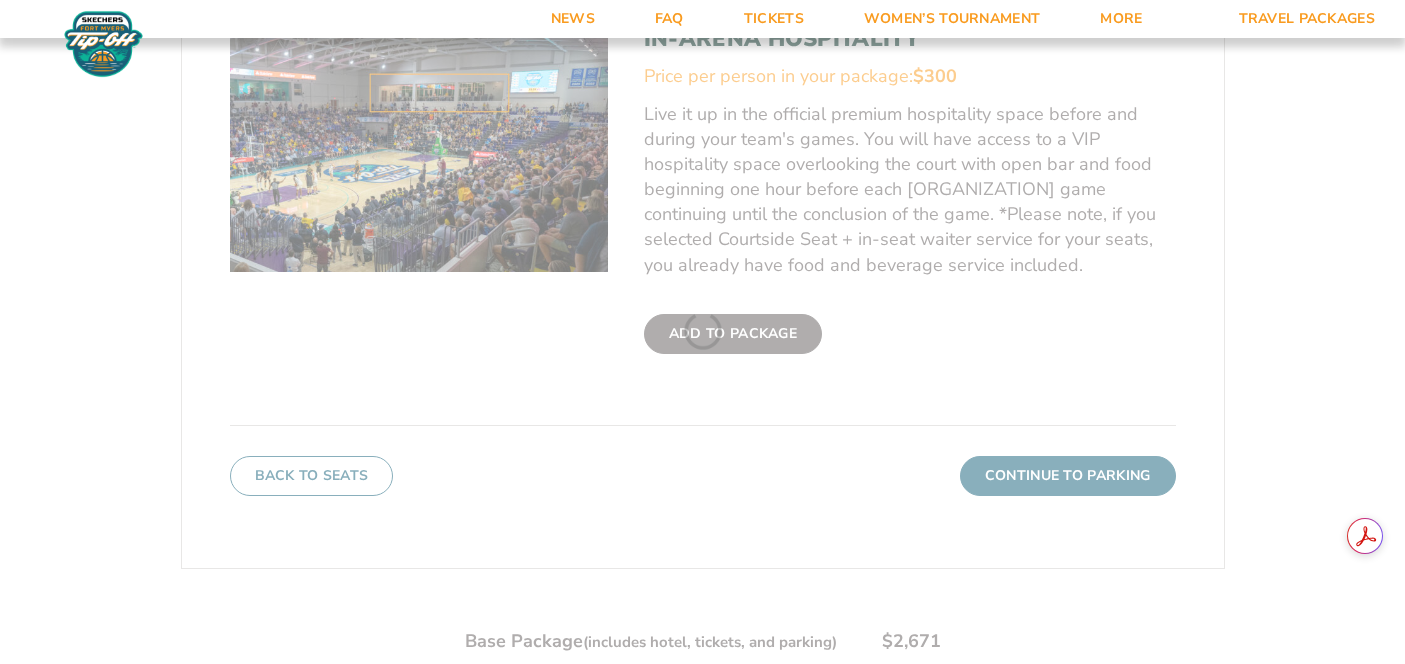 click on "Michigan State
Michigan State Travel Package
1. Team
2. Accommodations
3. Seats
4. Activities
5. Parking
6. Details
1. Team
Select Your Team
Michigan State Spartans
Continue To Accommodations
2. Accommodations
We look forward to seeing you in Southwest Florida for the 2025 Skechers Fort Myers Tip-Off. Please see the details below to start building your custom vacation experience.
Stay With The Team" at bounding box center [702, 149] 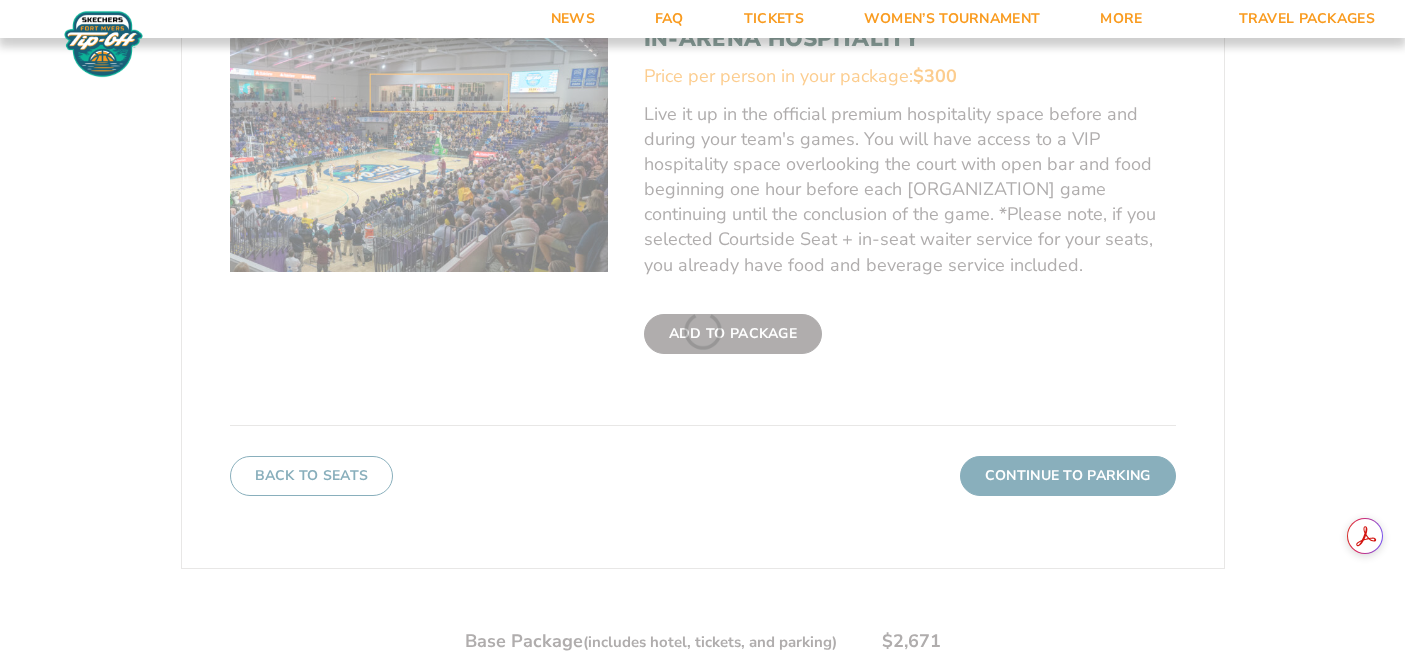 scroll, scrollTop: 0, scrollLeft: 0, axis: both 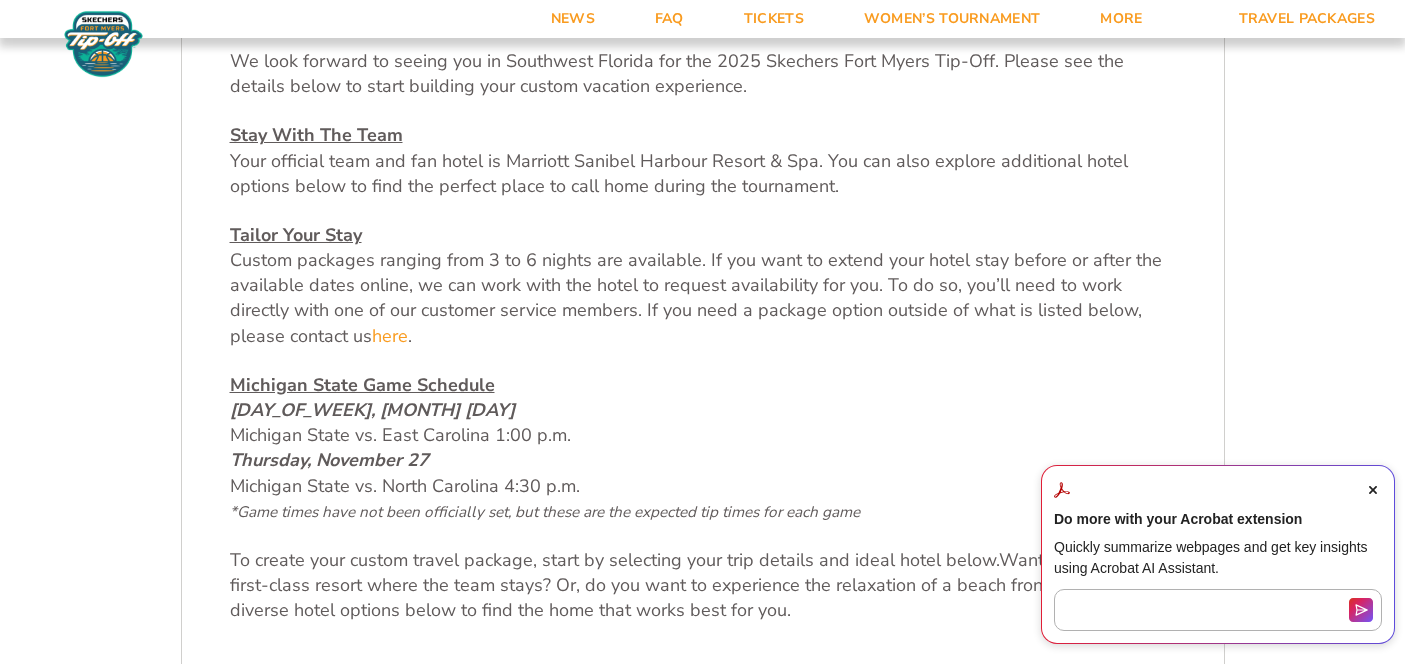 click 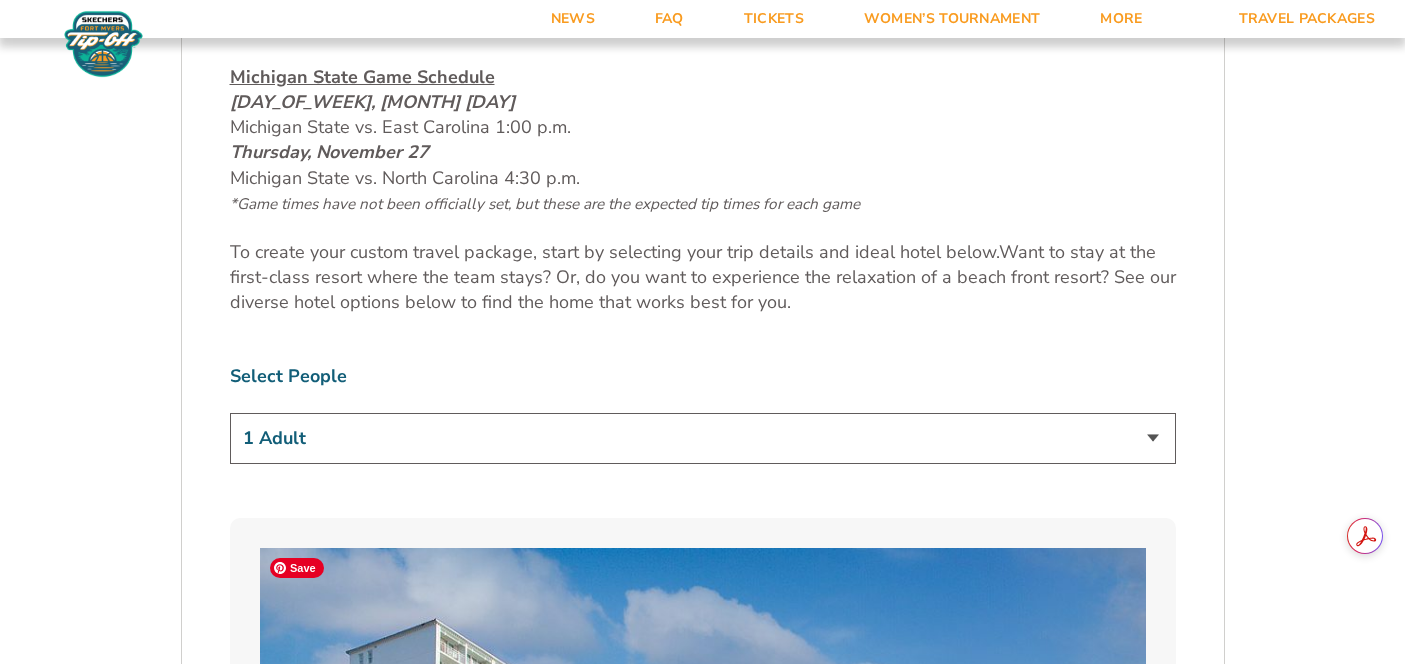 scroll, scrollTop: 1266, scrollLeft: 0, axis: vertical 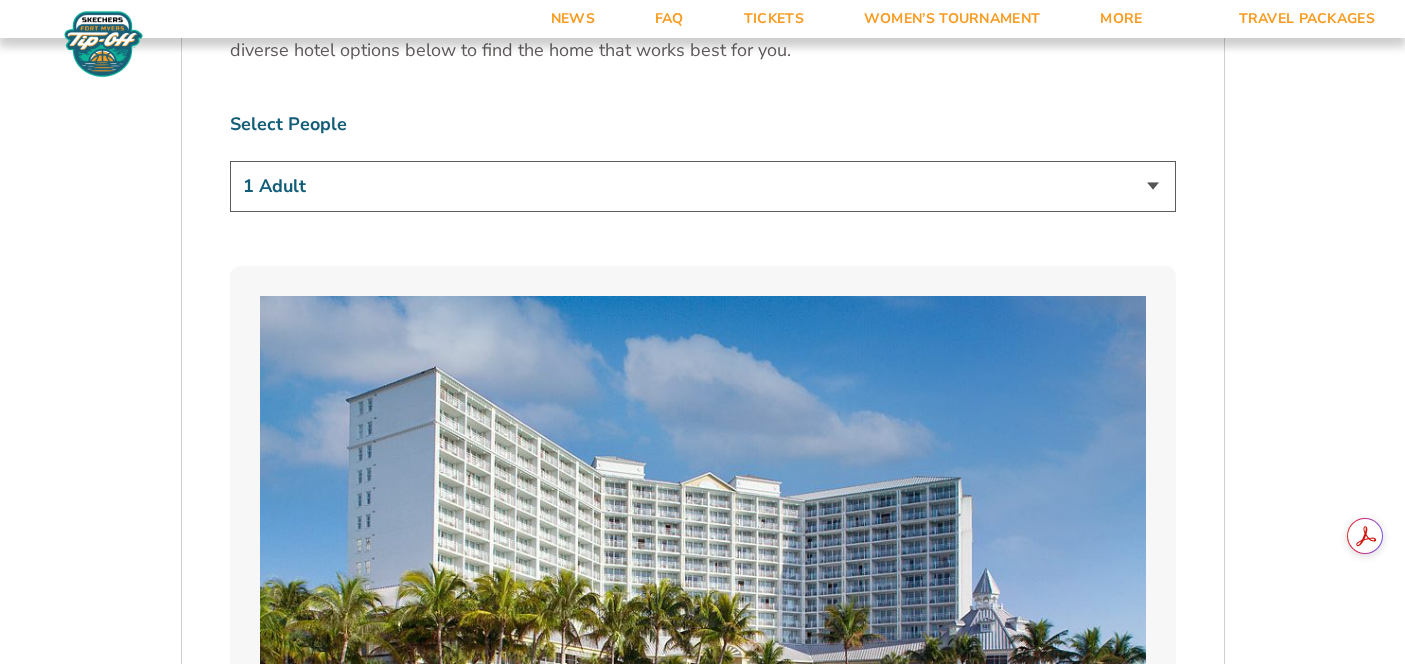 click on "1 Adult
2 Adults
3 Adults
4 Adults
2 Adults + 1 Child
2 Adults + 2 Children
2 Adults + 3 Children" at bounding box center (703, 186) 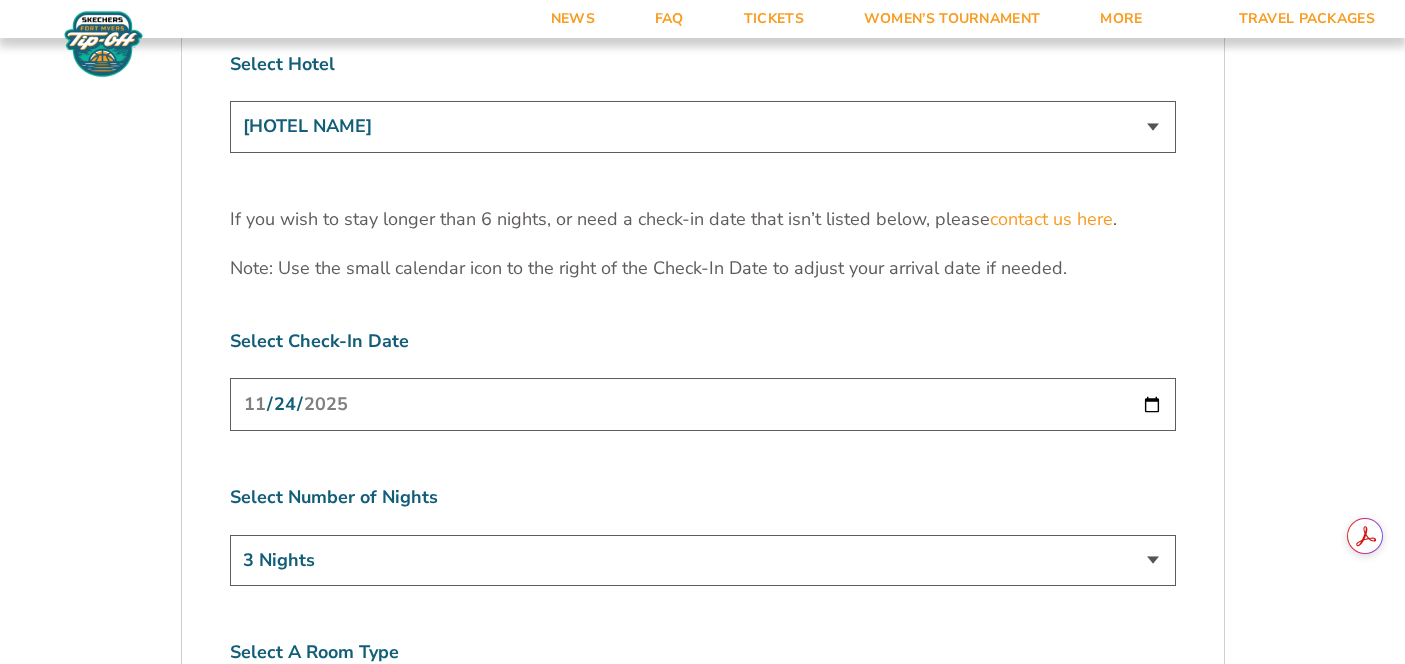 scroll, scrollTop: 6164, scrollLeft: 0, axis: vertical 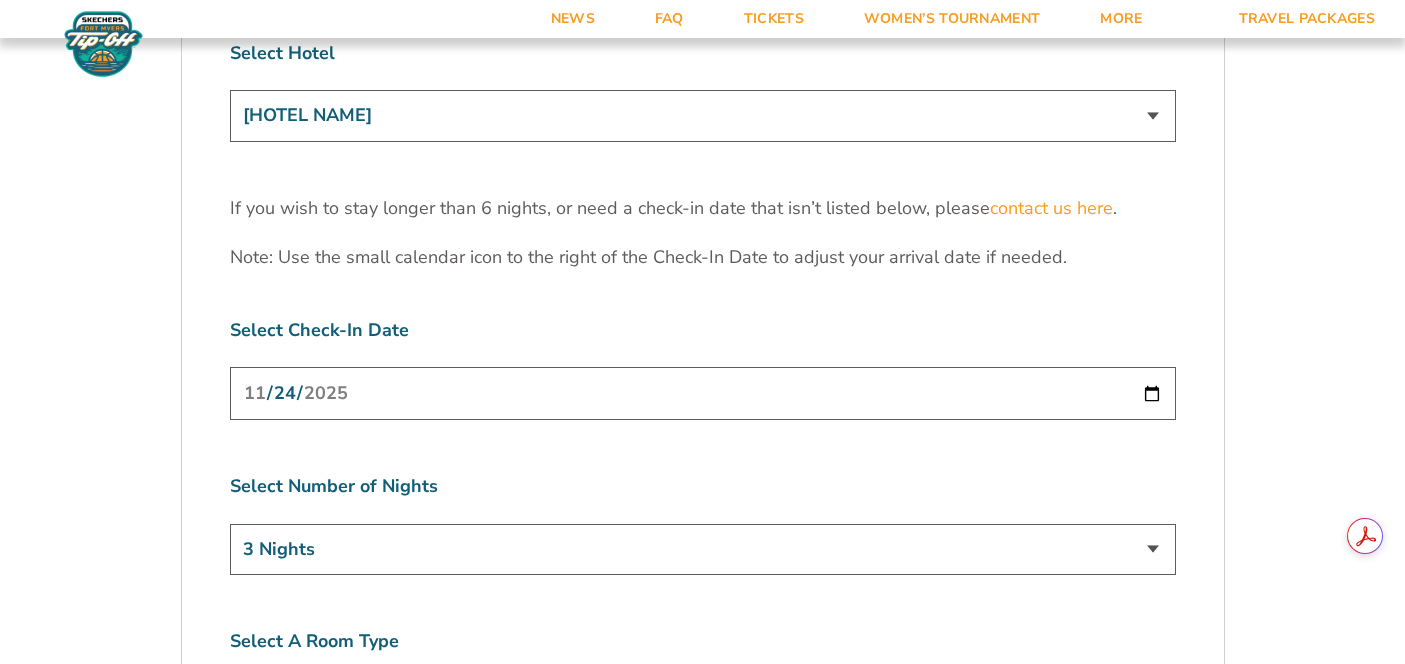 click on "[DATE]" at bounding box center [703, 393] 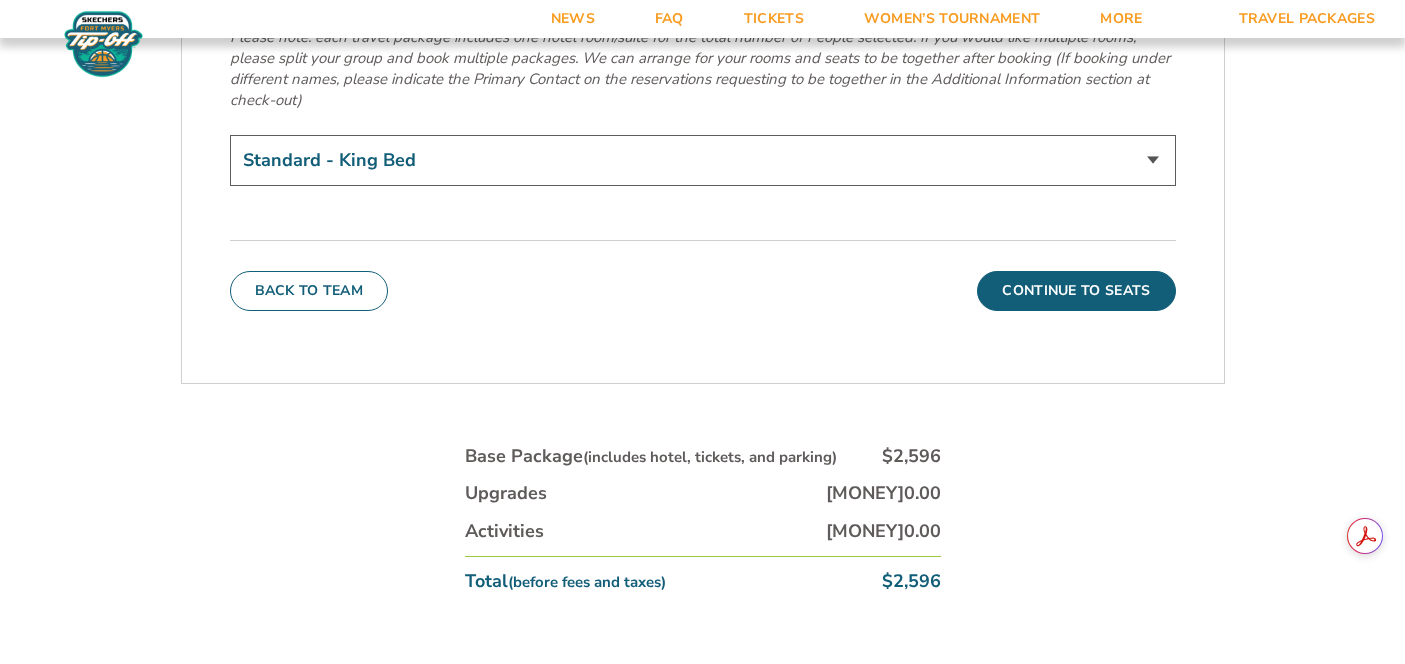 scroll, scrollTop: 7081, scrollLeft: 0, axis: vertical 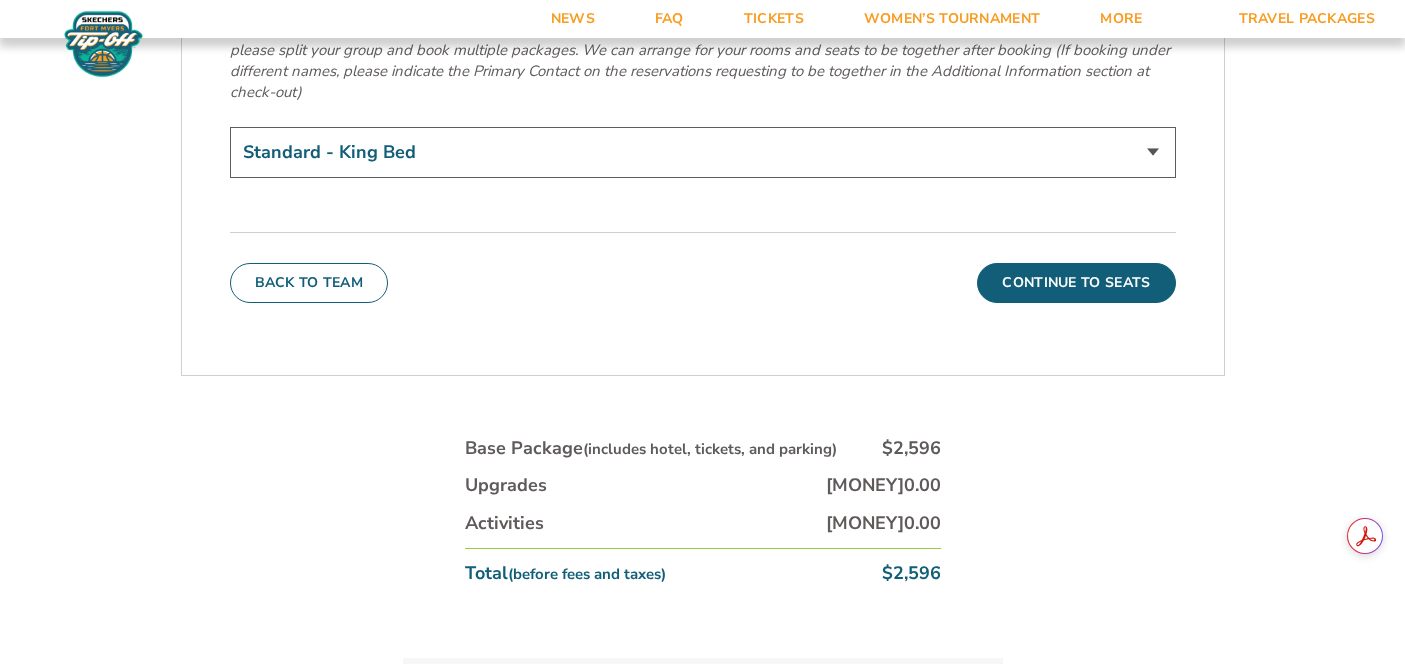 click on "Standard - King Bed Two Queen Beds - Upgrade (+$15 per night) Suite Upgrade (+$175 per night)" at bounding box center (703, 152) 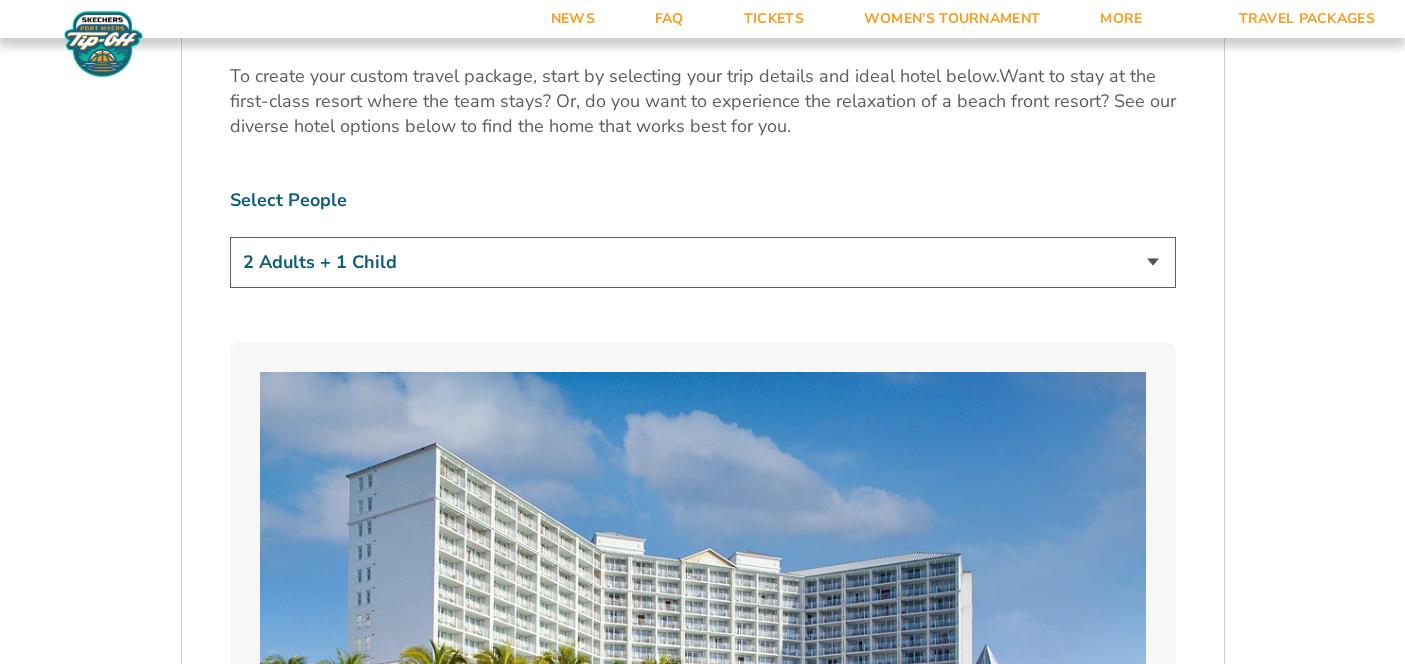 scroll, scrollTop: 1194, scrollLeft: 0, axis: vertical 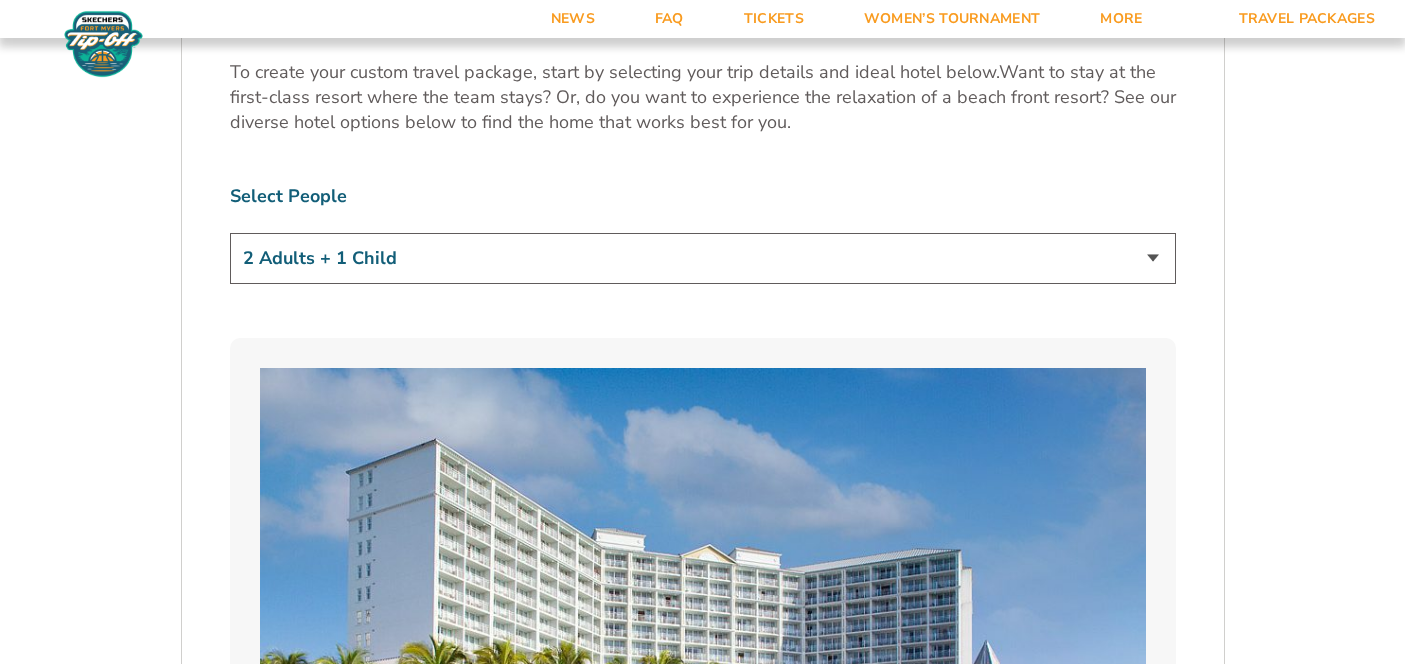 click on "1 Adult
2 Adults
3 Adults
4 Adults
2 Adults + 1 Child
2 Adults + 2 Children
2 Adults + 3 Children" at bounding box center [703, 258] 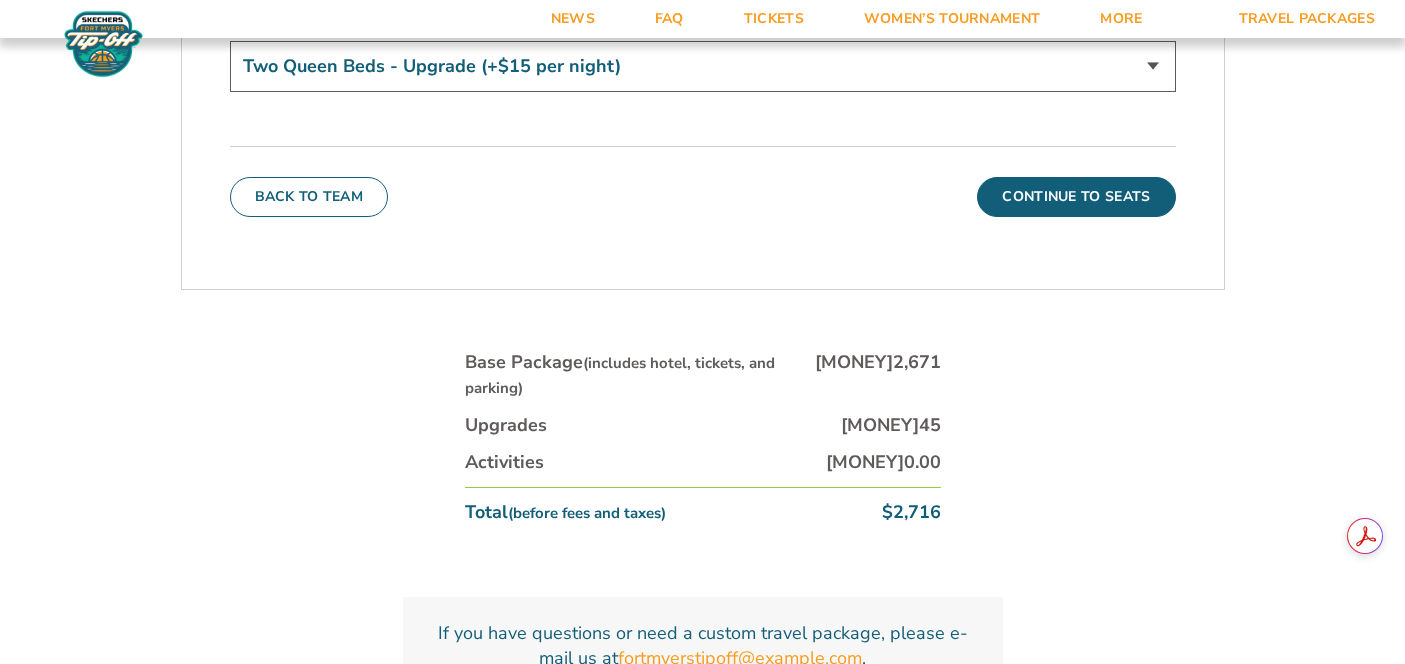 scroll, scrollTop: 7169, scrollLeft: 0, axis: vertical 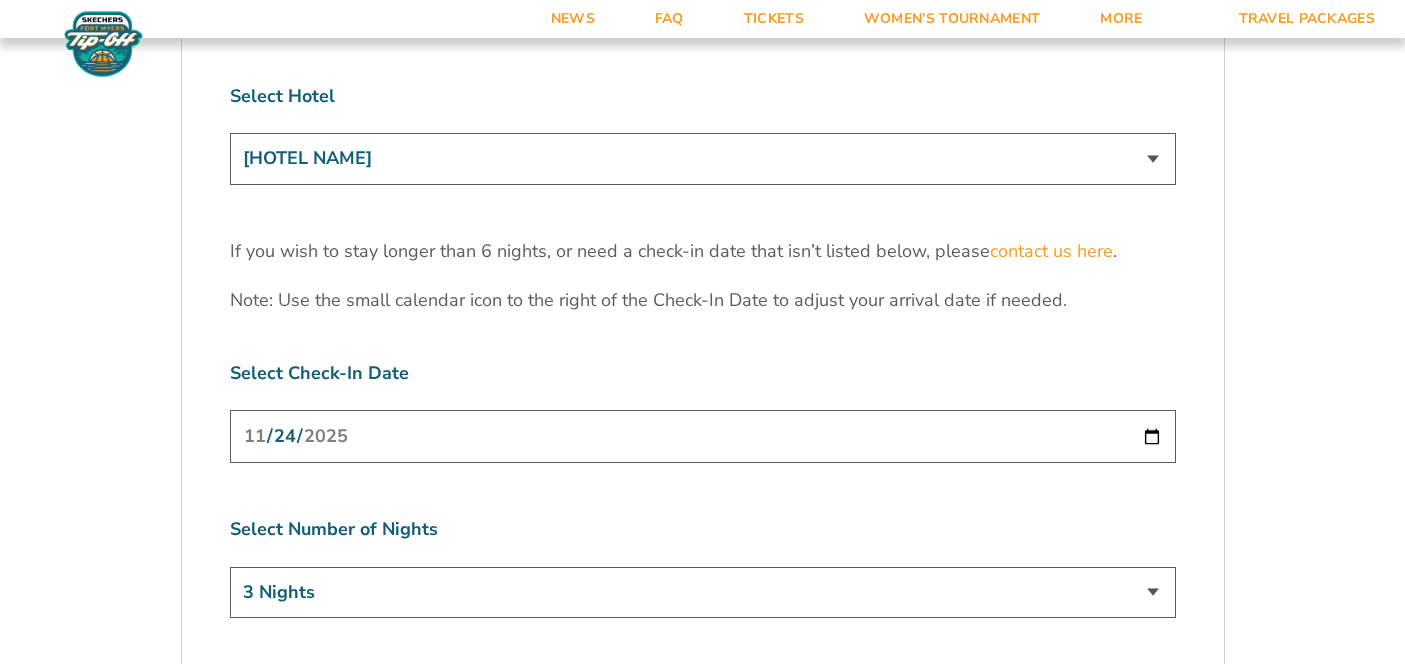 click on "Marriott Sanibel Harbour Resort & Spa Margaritaville Beach Resort Pink Shell Beach Resort & Marina Luminary Hotel & Co., Autograph Collection" at bounding box center (703, 158) 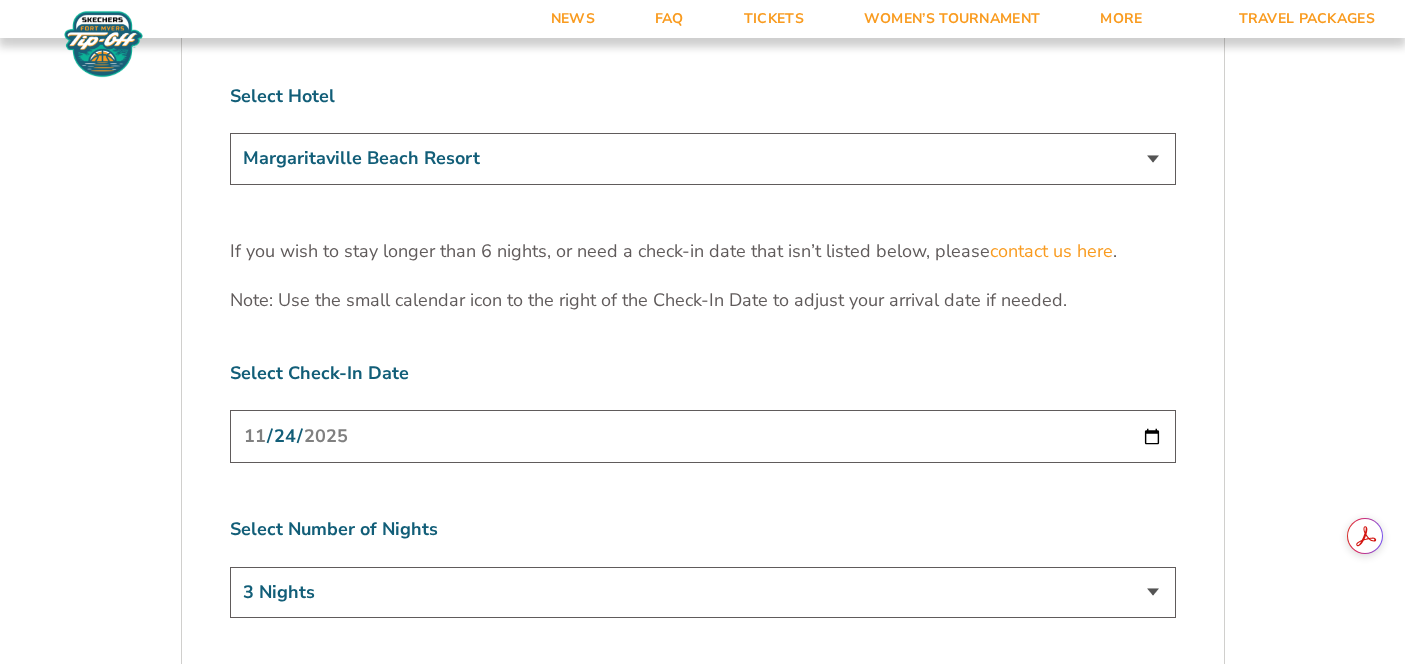 click on "3 Nights
4 Nights
5 Nights
6 Nights" at bounding box center (703, 592) 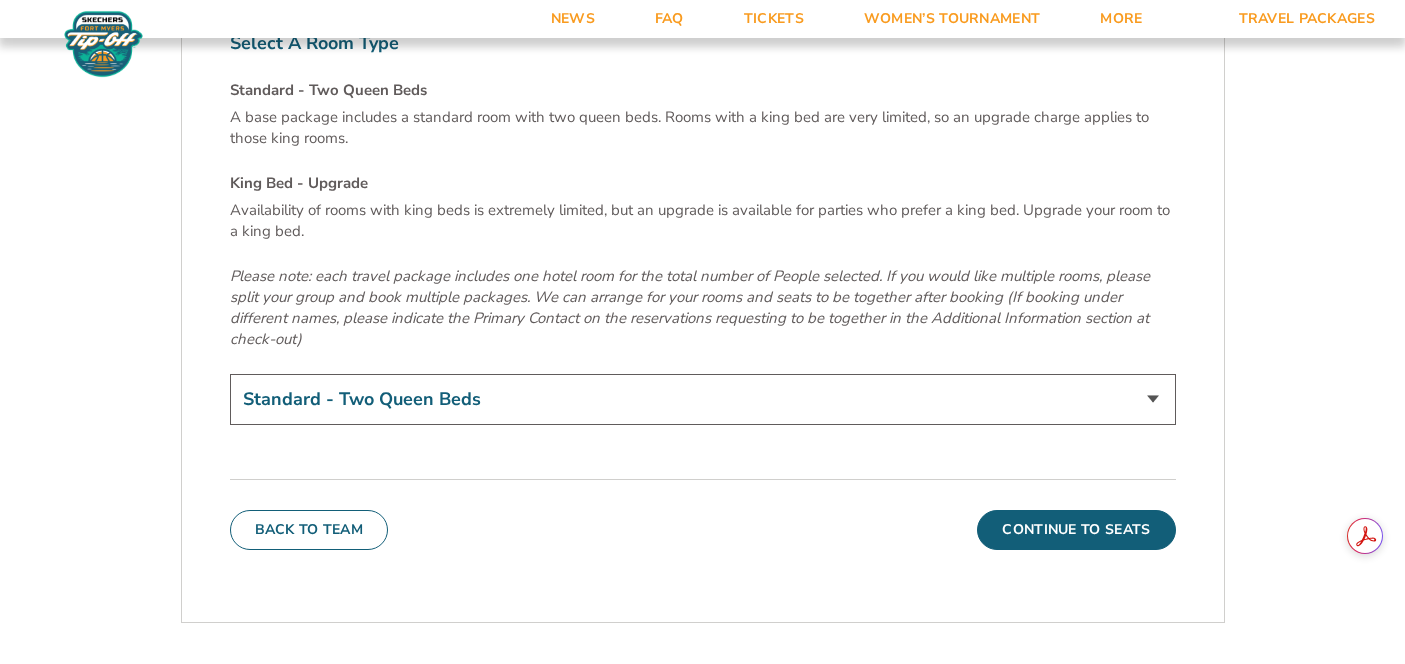 scroll, scrollTop: 6764, scrollLeft: 0, axis: vertical 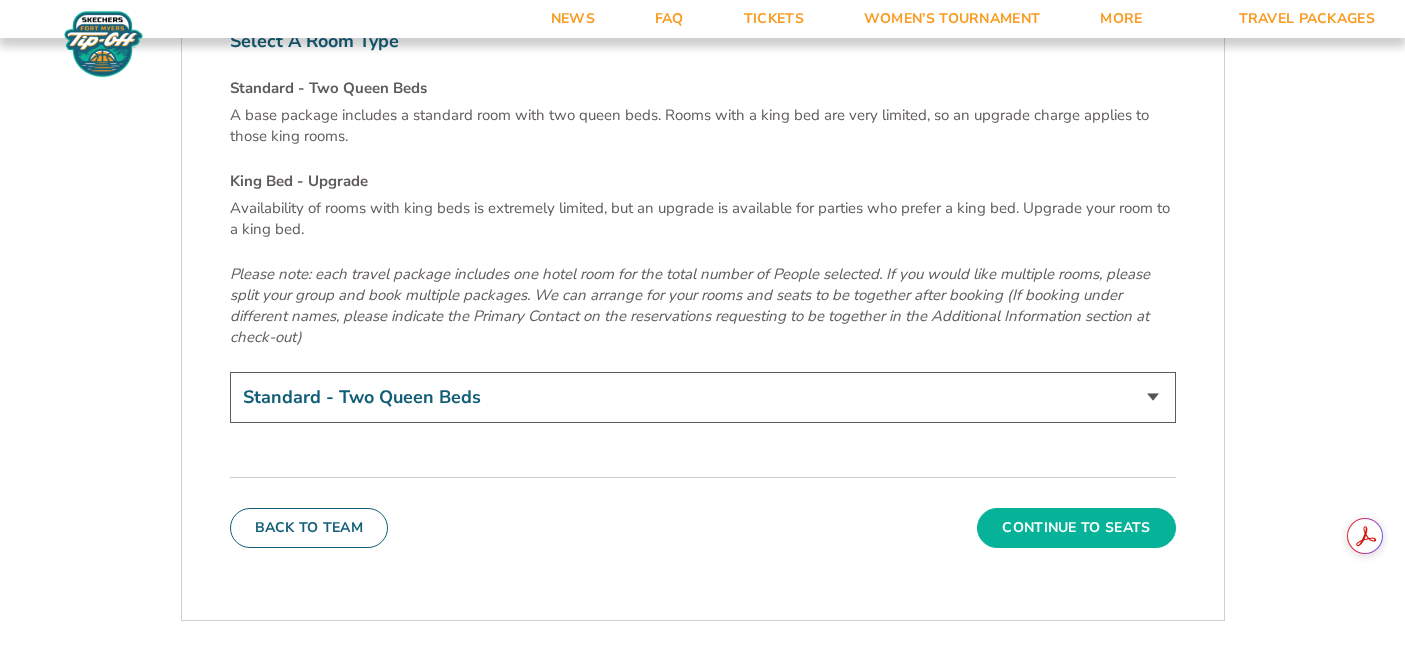 click on "Continue To Seats" at bounding box center [1076, 528] 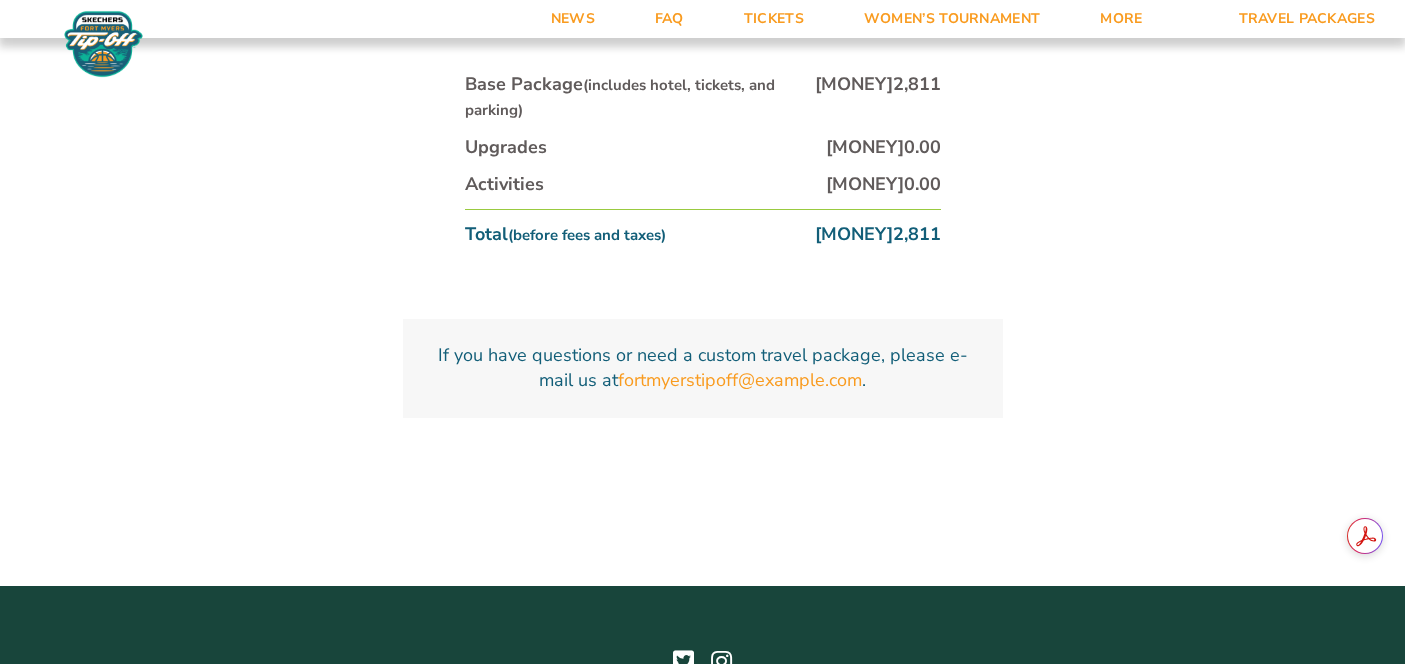 scroll, scrollTop: 1332, scrollLeft: 0, axis: vertical 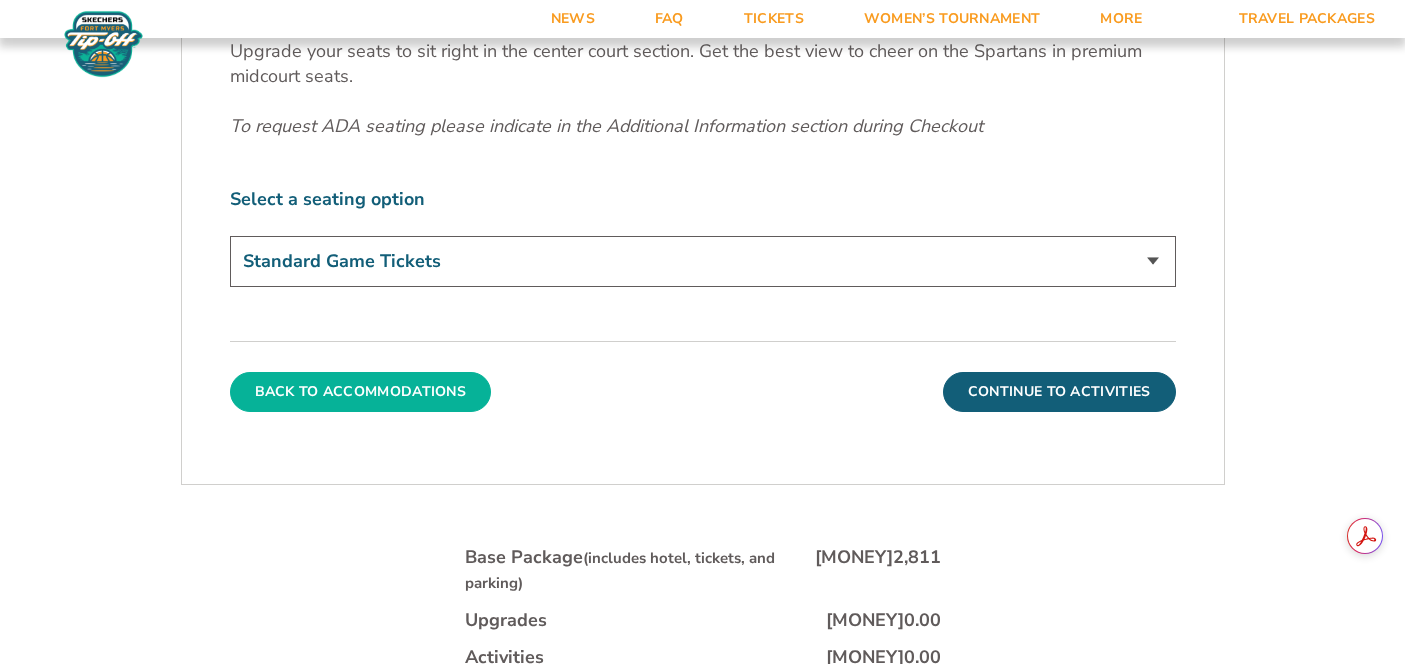 click on "Back To Accommodations" at bounding box center [361, 392] 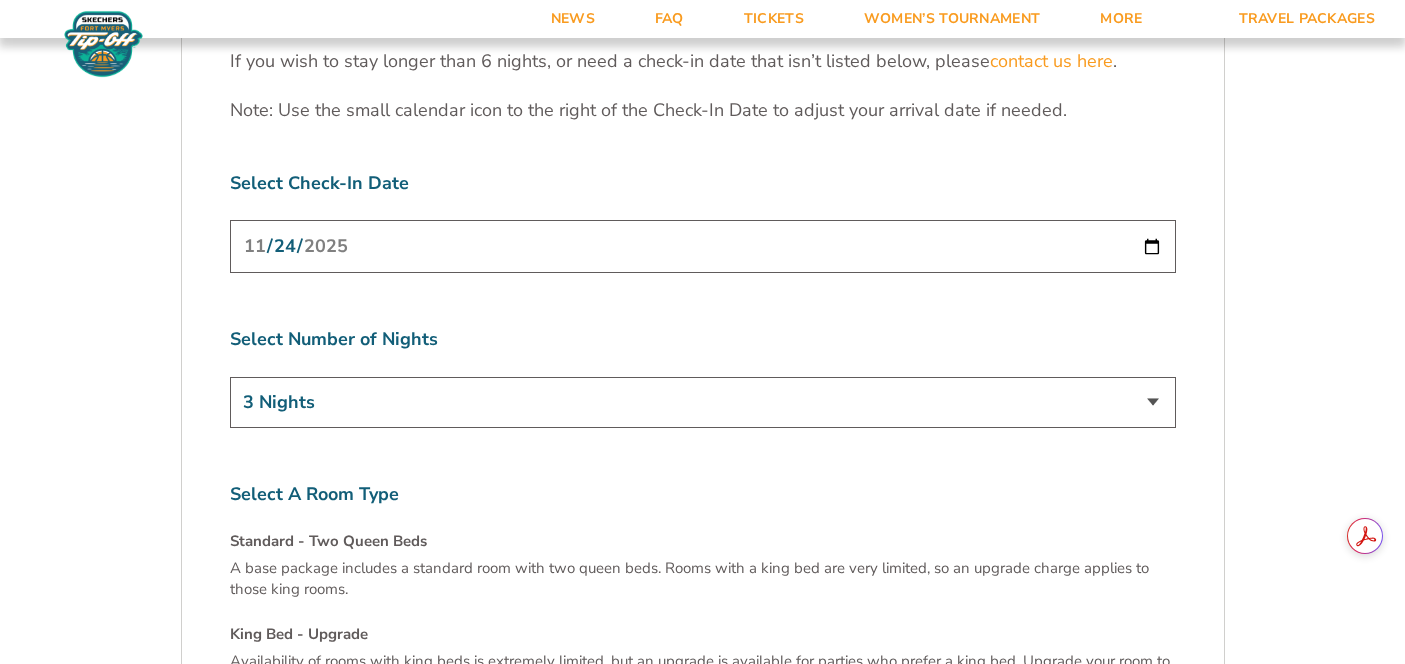 scroll, scrollTop: 6314, scrollLeft: 0, axis: vertical 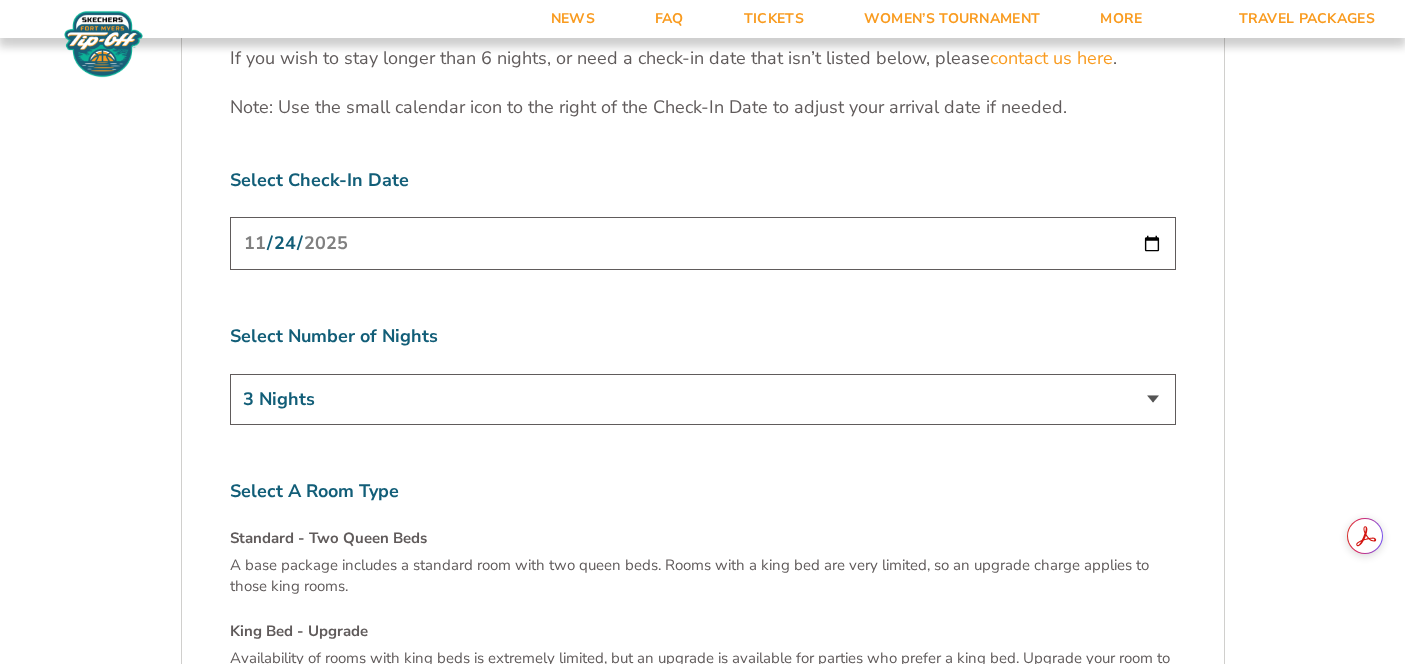 click on "3 Nights
4 Nights
5 Nights
6 Nights" at bounding box center [703, 399] 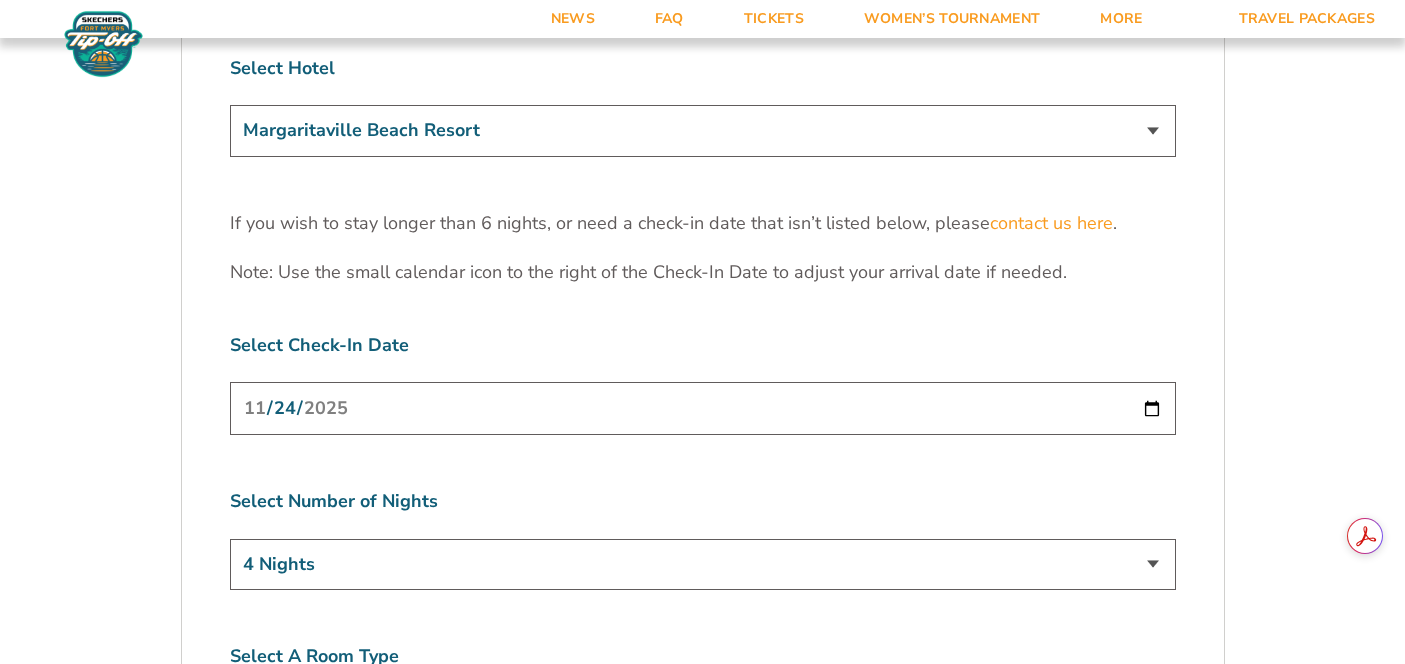 scroll, scrollTop: 6151, scrollLeft: 0, axis: vertical 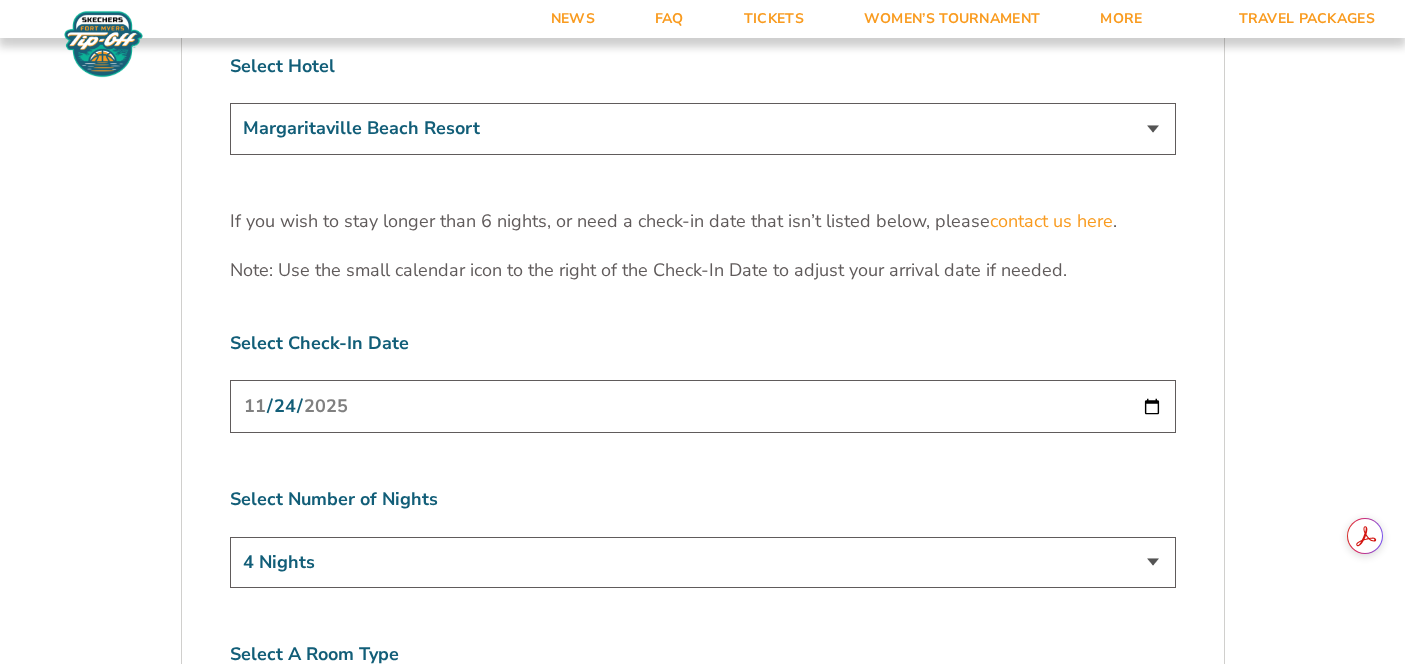 click on "3 Nights
4 Nights
5 Nights
6 Nights" at bounding box center [703, 562] 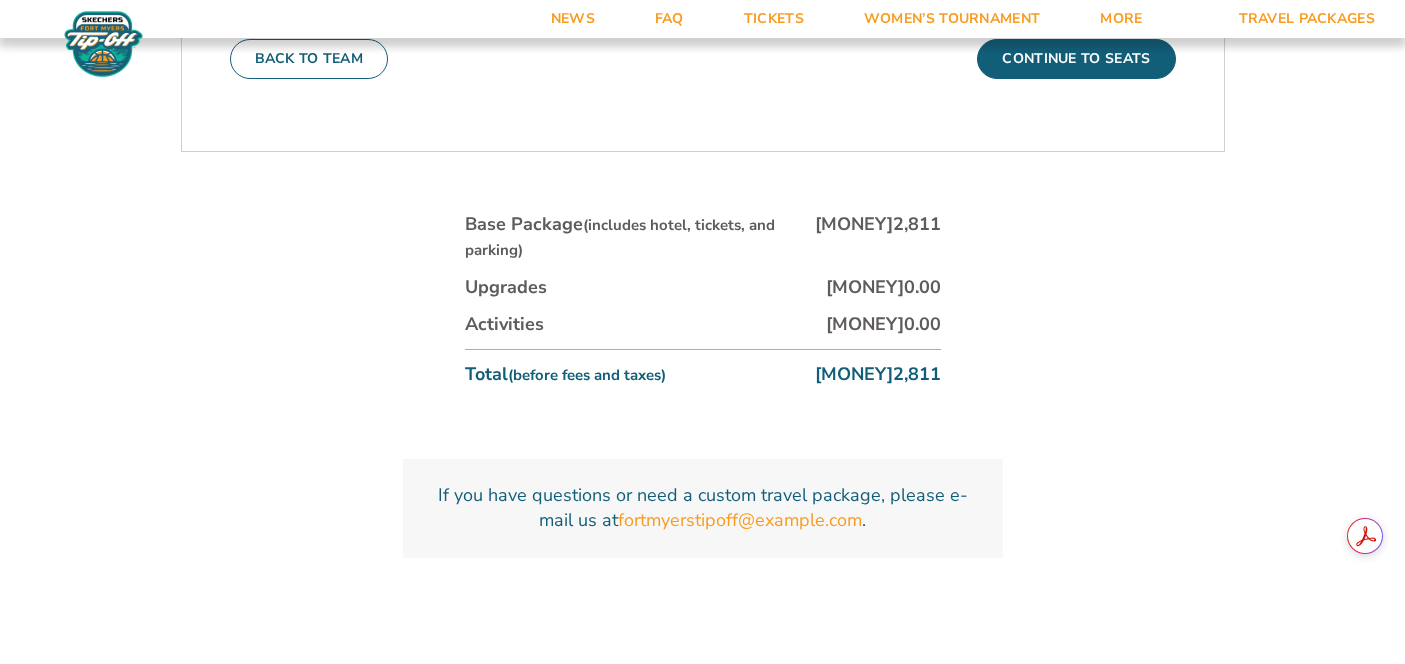 scroll, scrollTop: 7230, scrollLeft: 0, axis: vertical 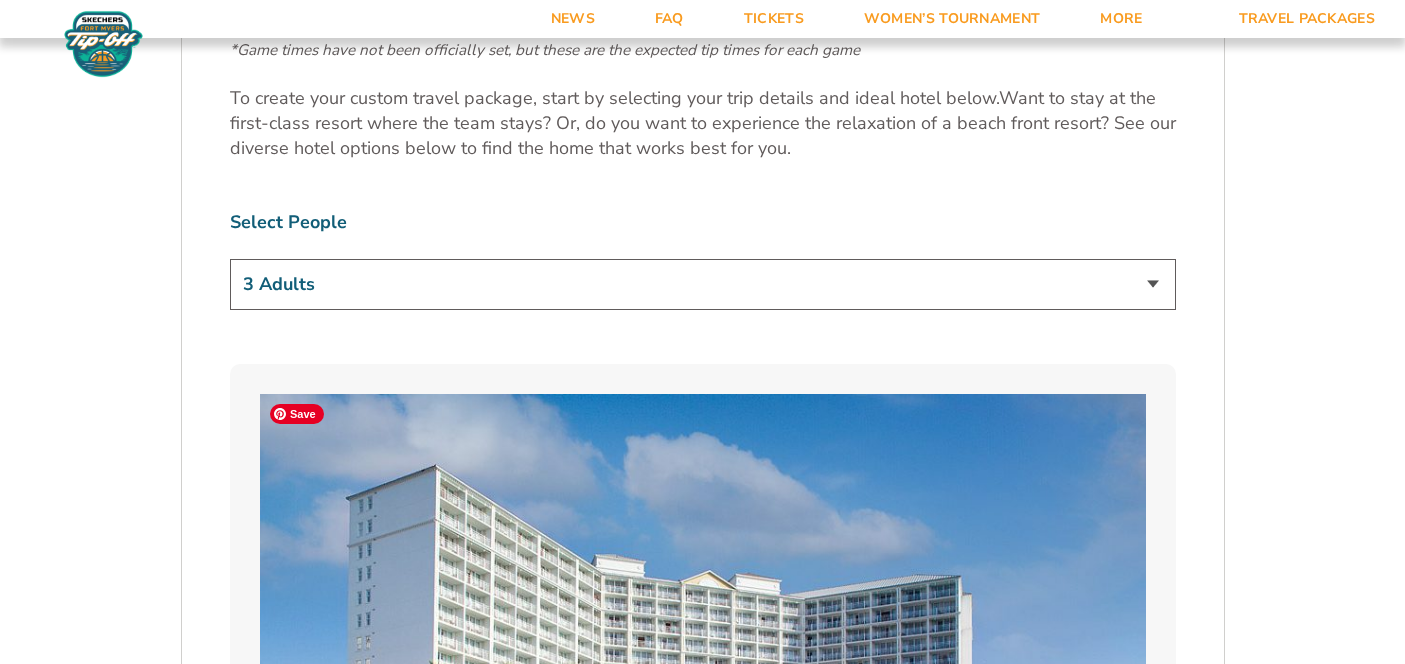 click on "1 Adult
2 Adults
3 Adults
4 Adults
2 Adults + 1 Child
2 Adults + 2 Children
2 Adults + 3 Children" at bounding box center (703, 284) 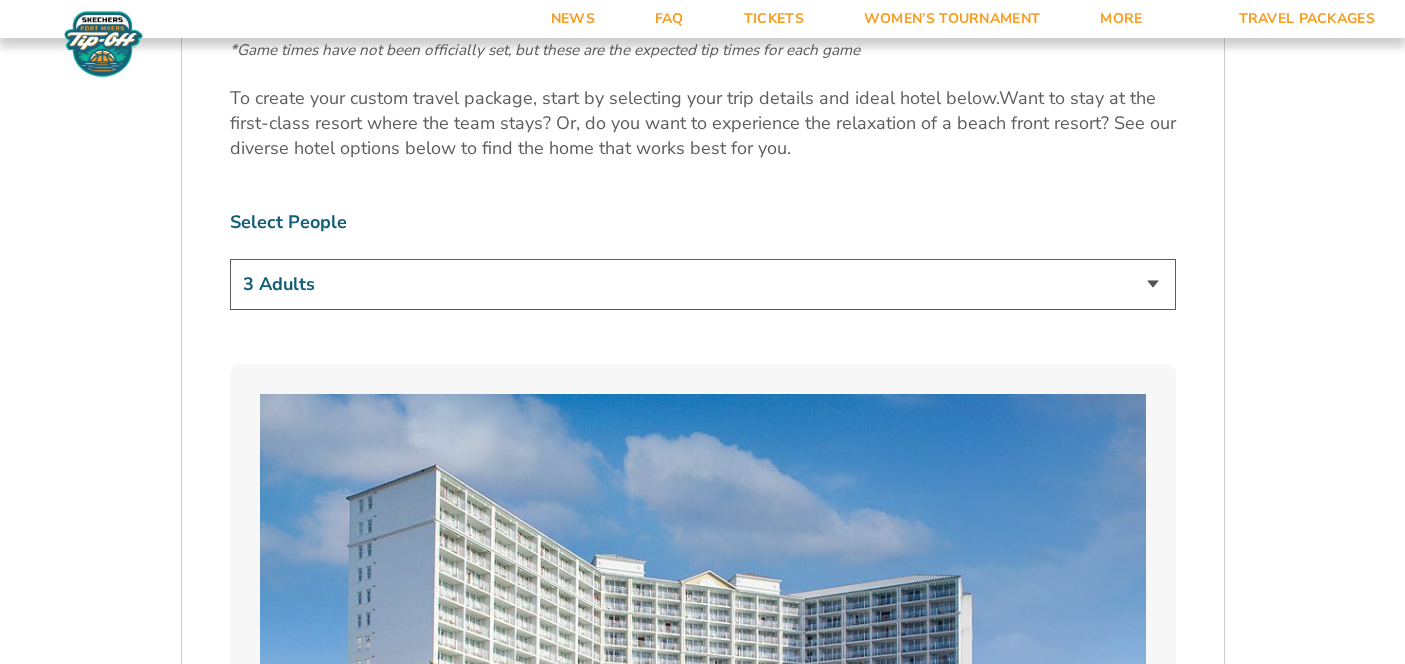 select on "2 Adults + 1 Child" 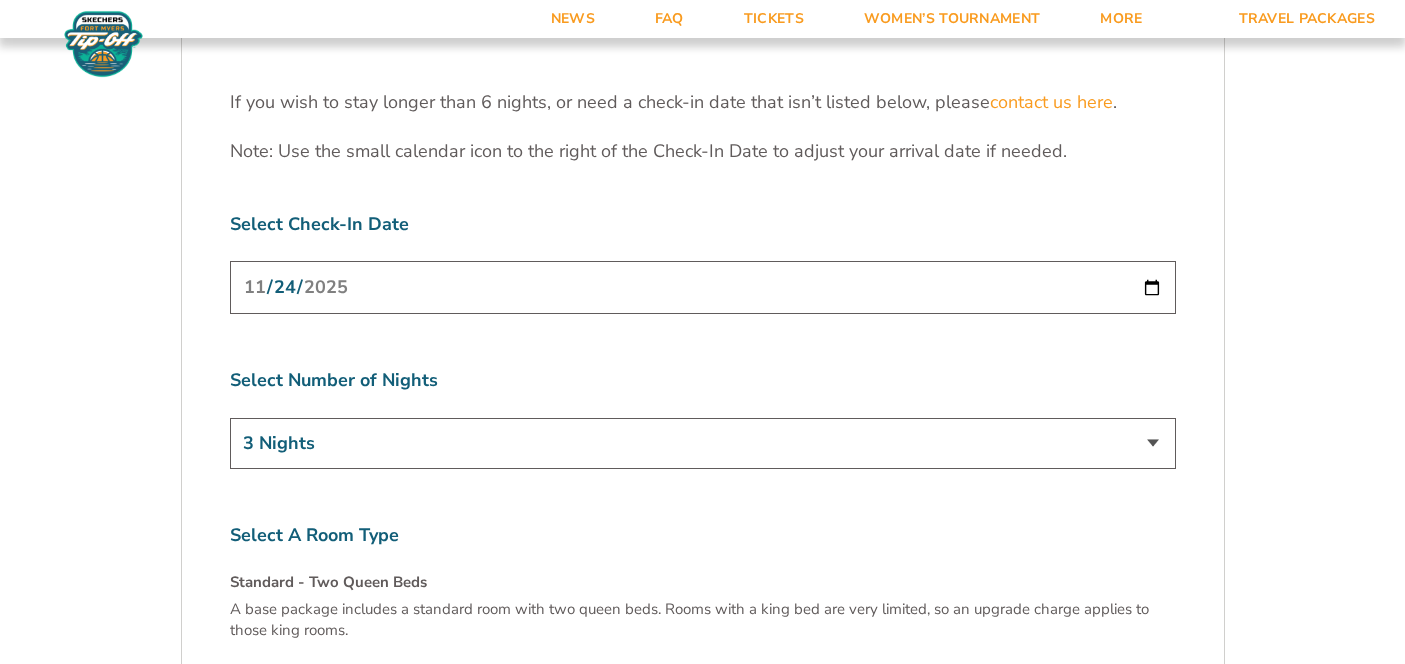 scroll, scrollTop: 6243, scrollLeft: 0, axis: vertical 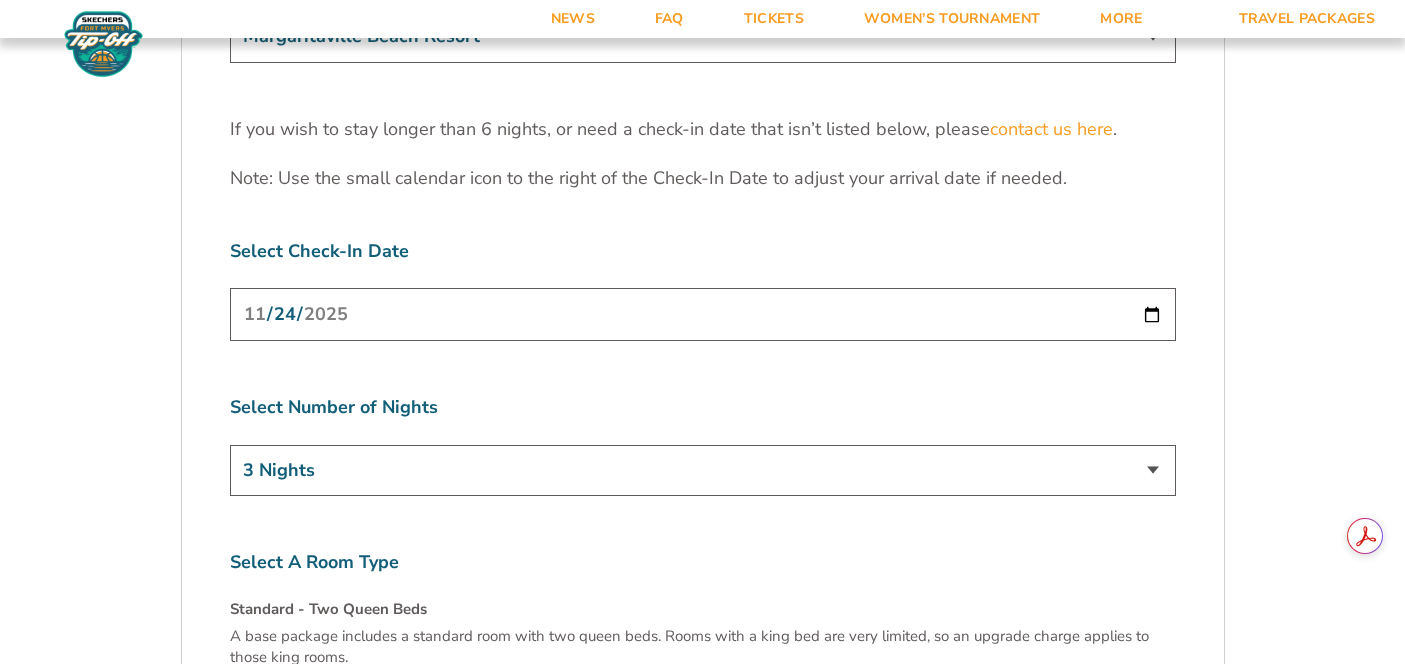 click on "3 Nights
4 Nights
5 Nights
6 Nights" at bounding box center [703, 470] 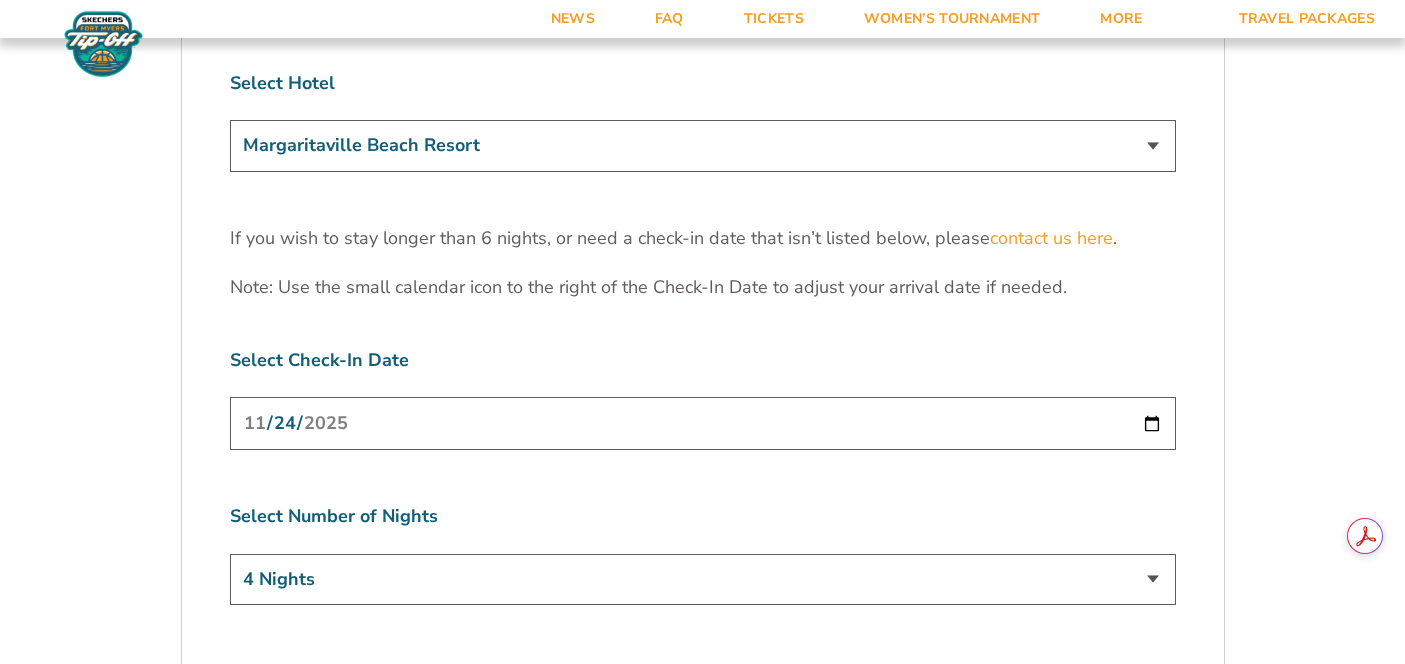 scroll, scrollTop: 6176, scrollLeft: 0, axis: vertical 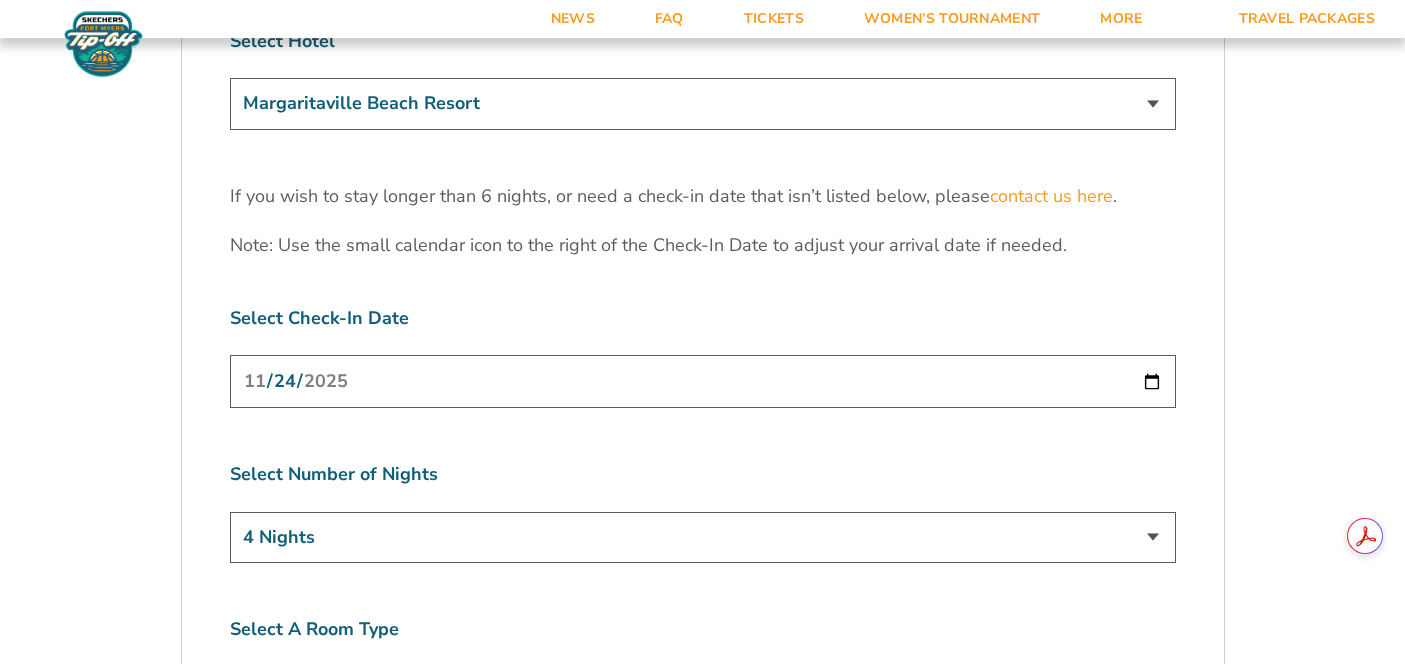 click on "3 Nights
4 Nights
5 Nights
6 Nights" at bounding box center [703, 537] 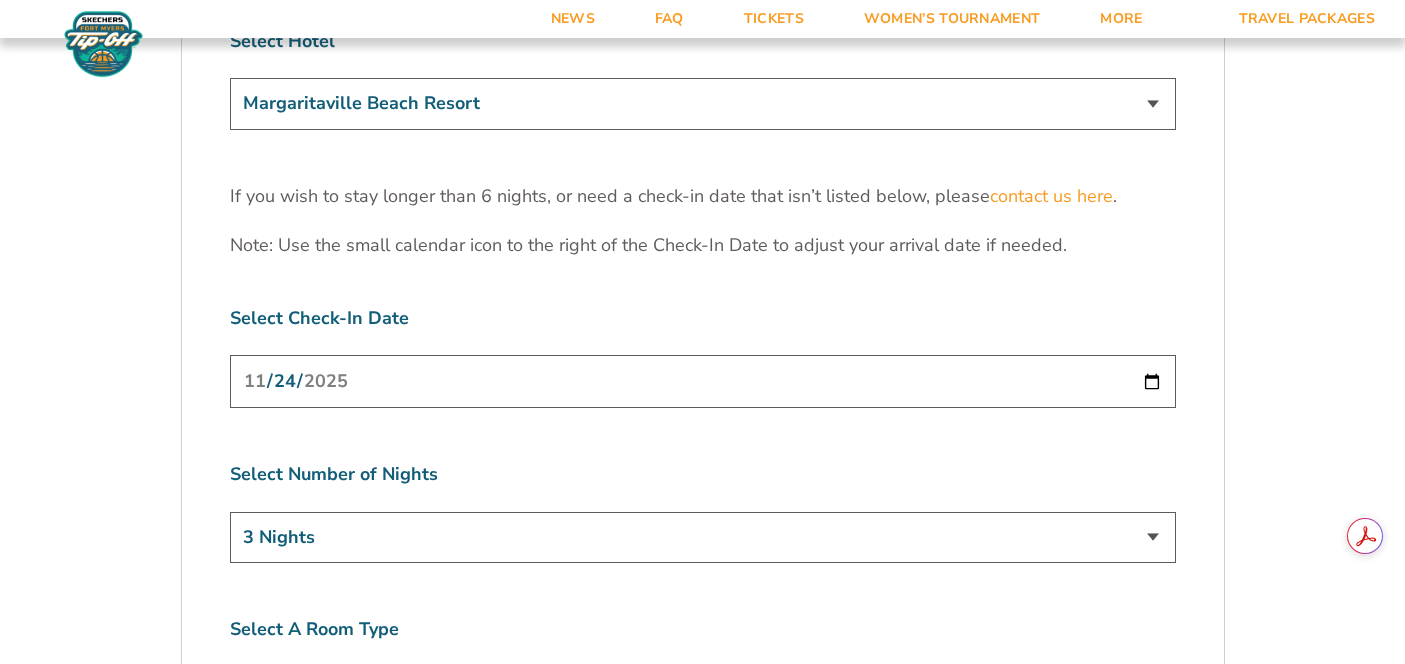 scroll, scrollTop: 6956, scrollLeft: 0, axis: vertical 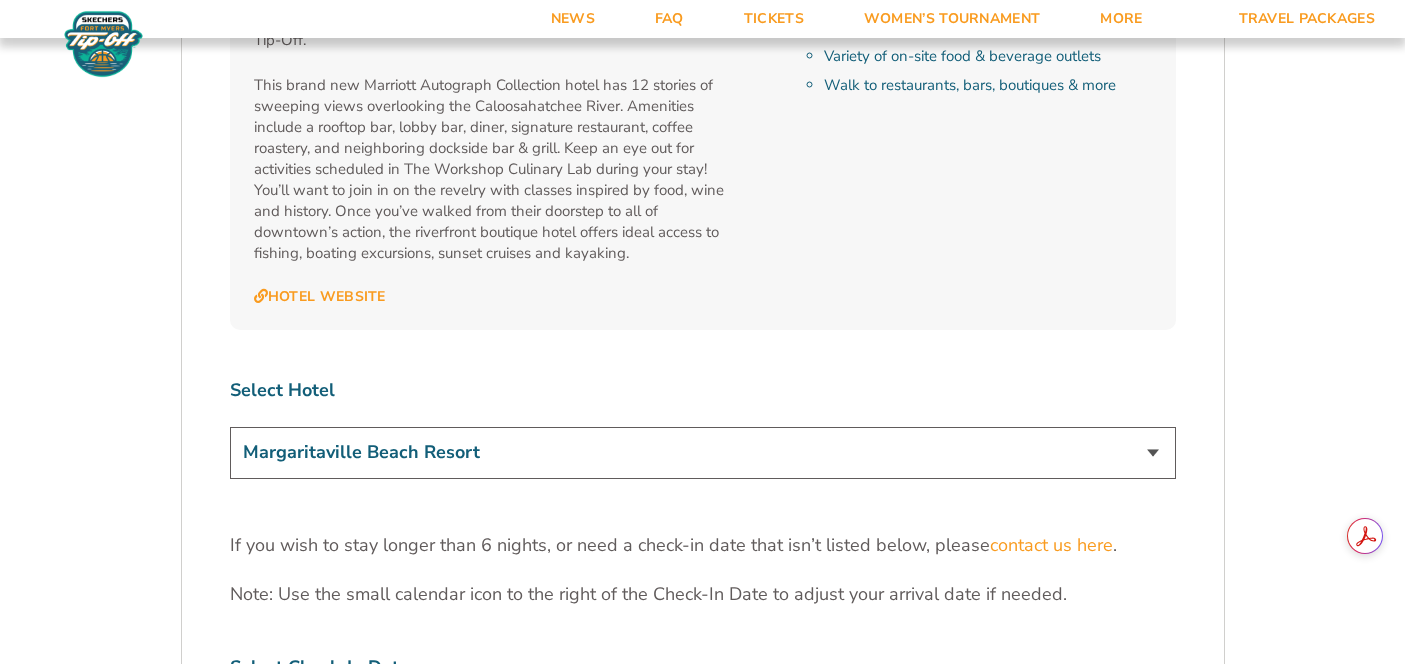 click on "Marriott Sanibel Harbour Resort & Spa Margaritaville Beach Resort Pink Shell Beach Resort & Marina Luminary Hotel & Co., Autograph Collection" at bounding box center (703, 452) 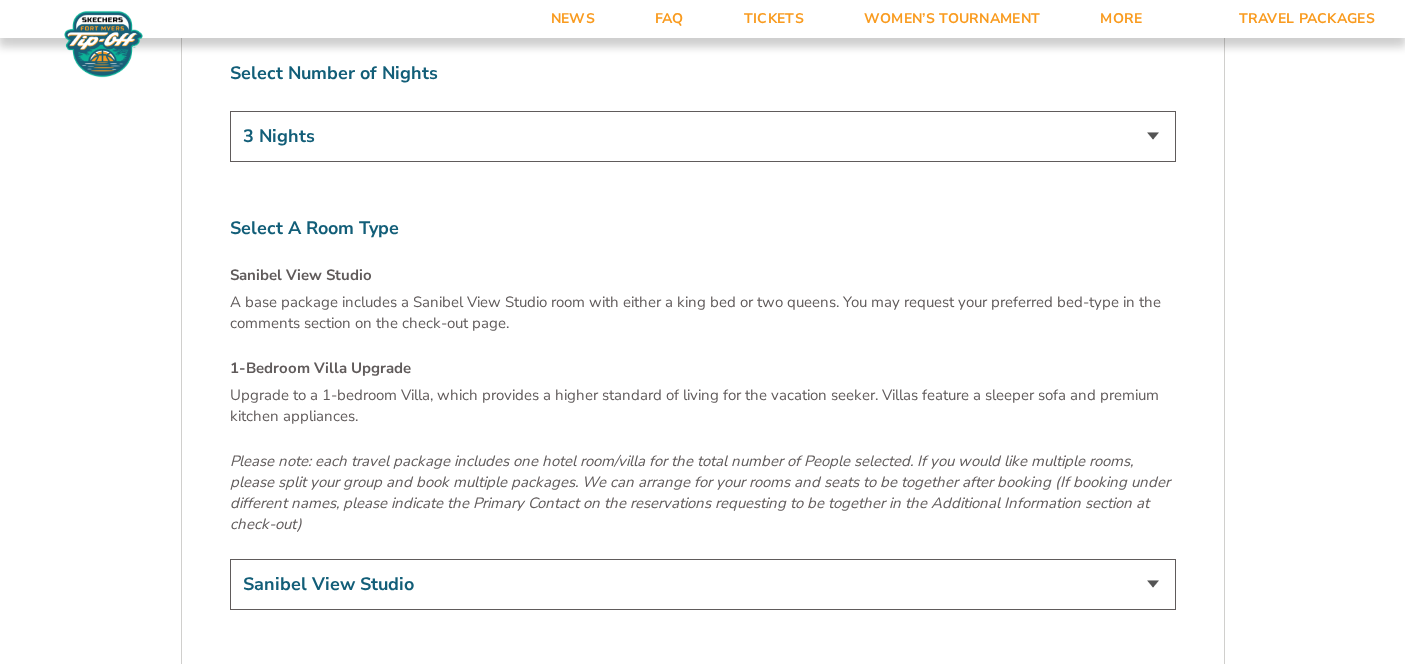 scroll, scrollTop: 6860, scrollLeft: 0, axis: vertical 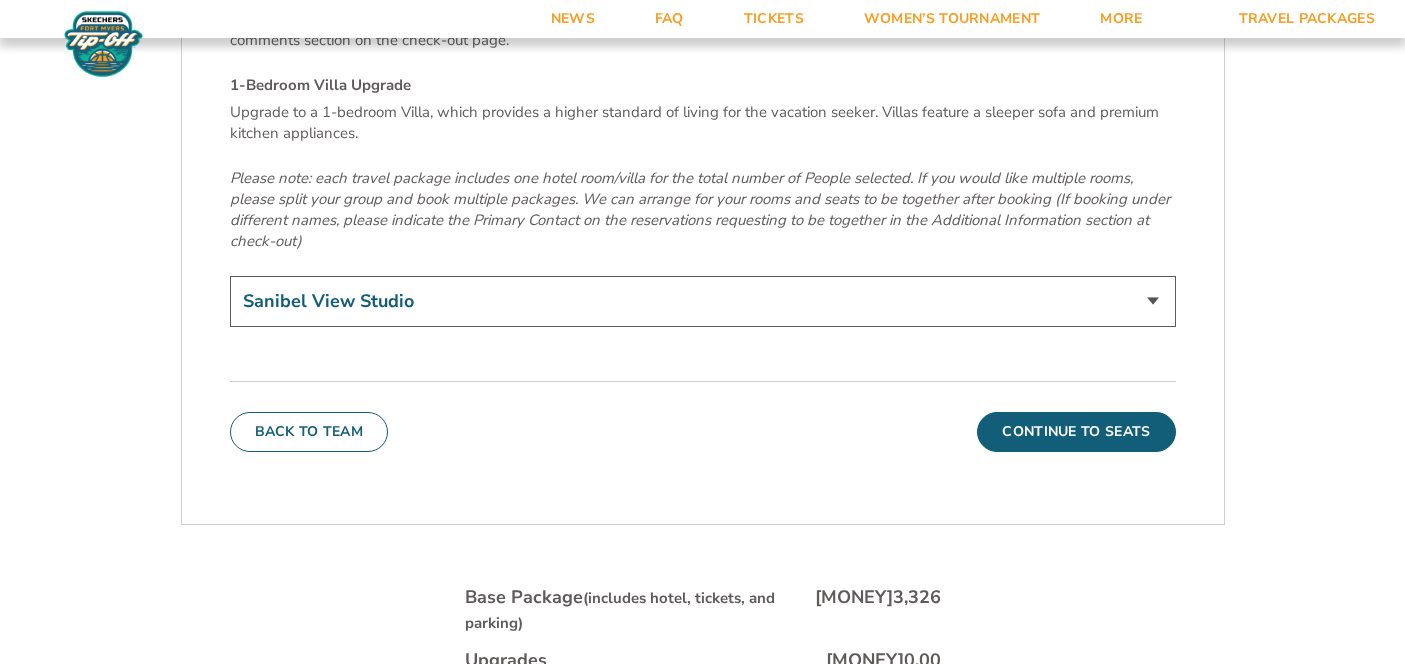 click on "Sanibel View Studio 1-Bedroom Villa Upgrade (+$165 per night)" at bounding box center [703, 301] 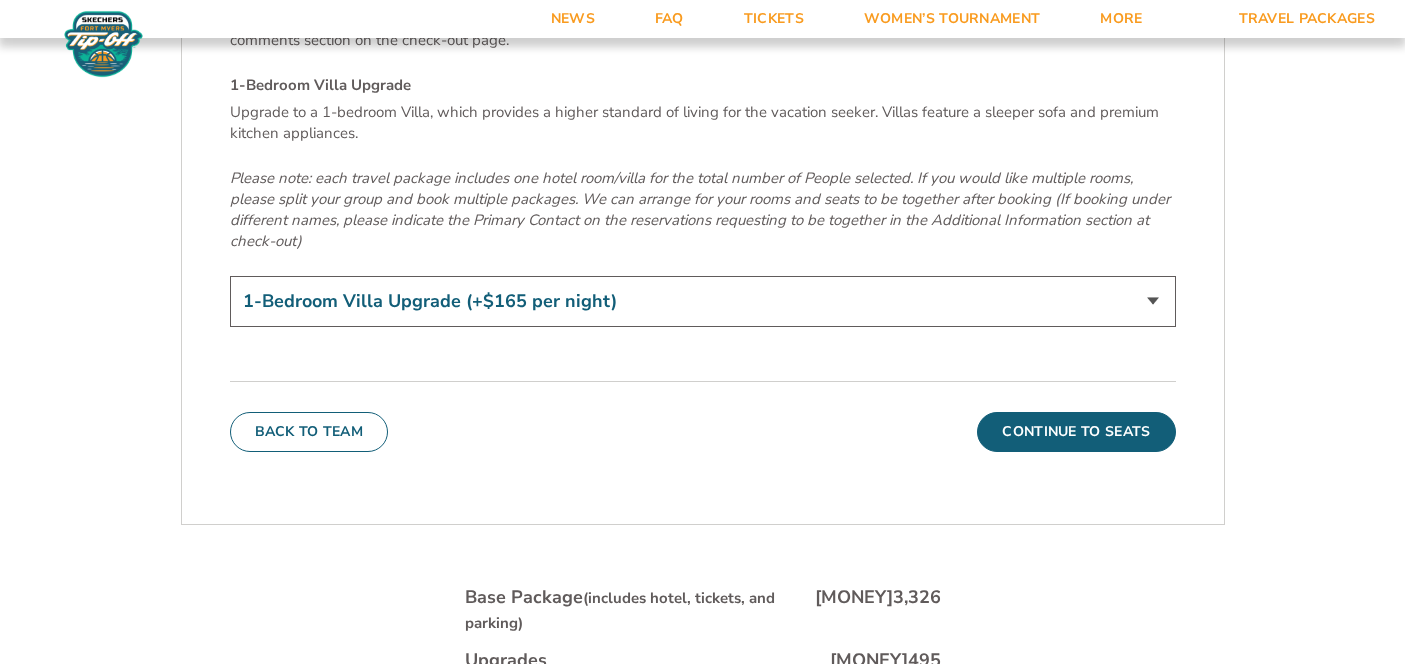 click on "Sanibel View Studio 1-Bedroom Villa Upgrade (+$165 per night)" at bounding box center [703, 301] 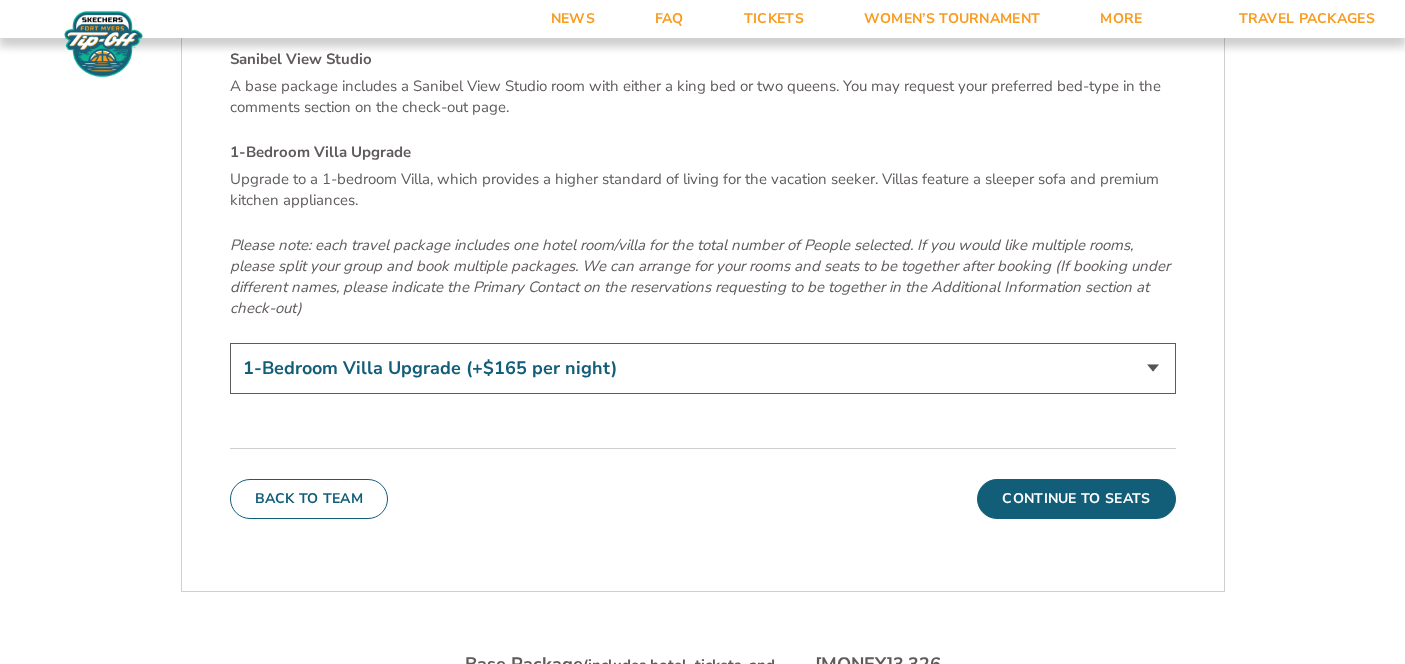 scroll, scrollTop: 6794, scrollLeft: 0, axis: vertical 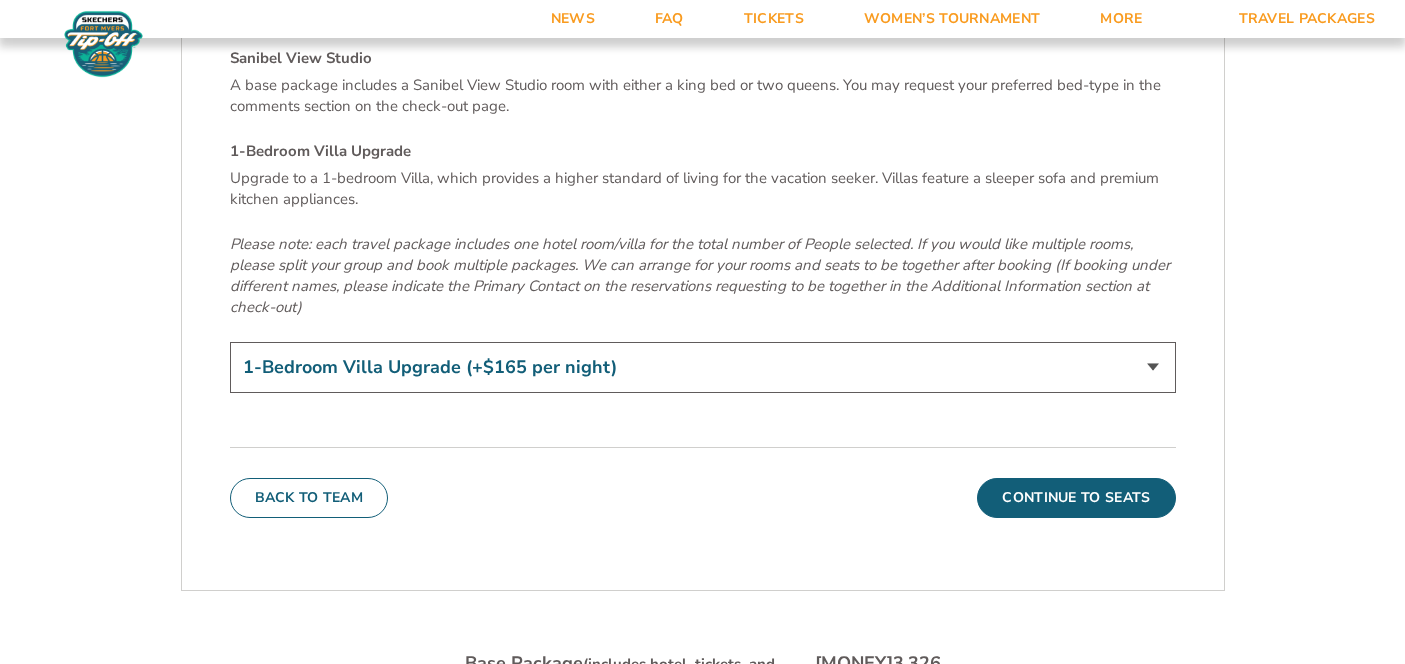 click on "Sanibel View Studio 1-Bedroom Villa Upgrade (+$165 per night)" at bounding box center (703, 367) 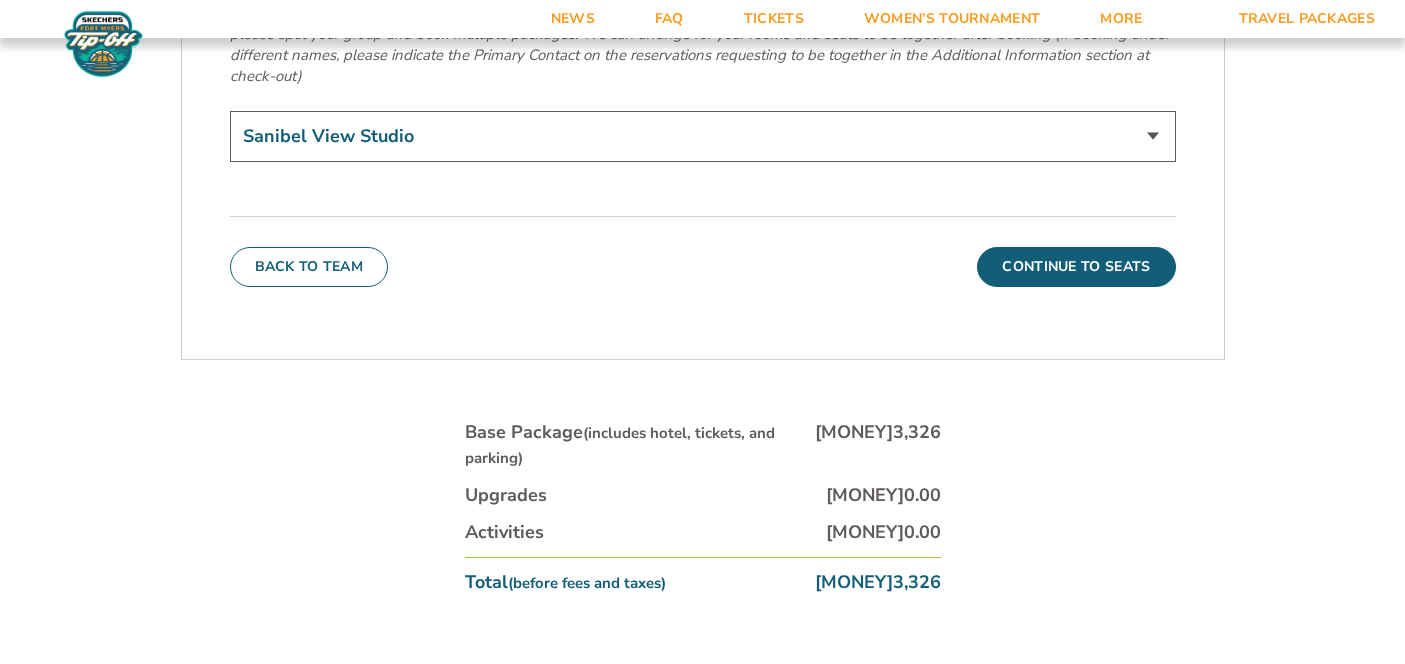 scroll, scrollTop: 7193, scrollLeft: 0, axis: vertical 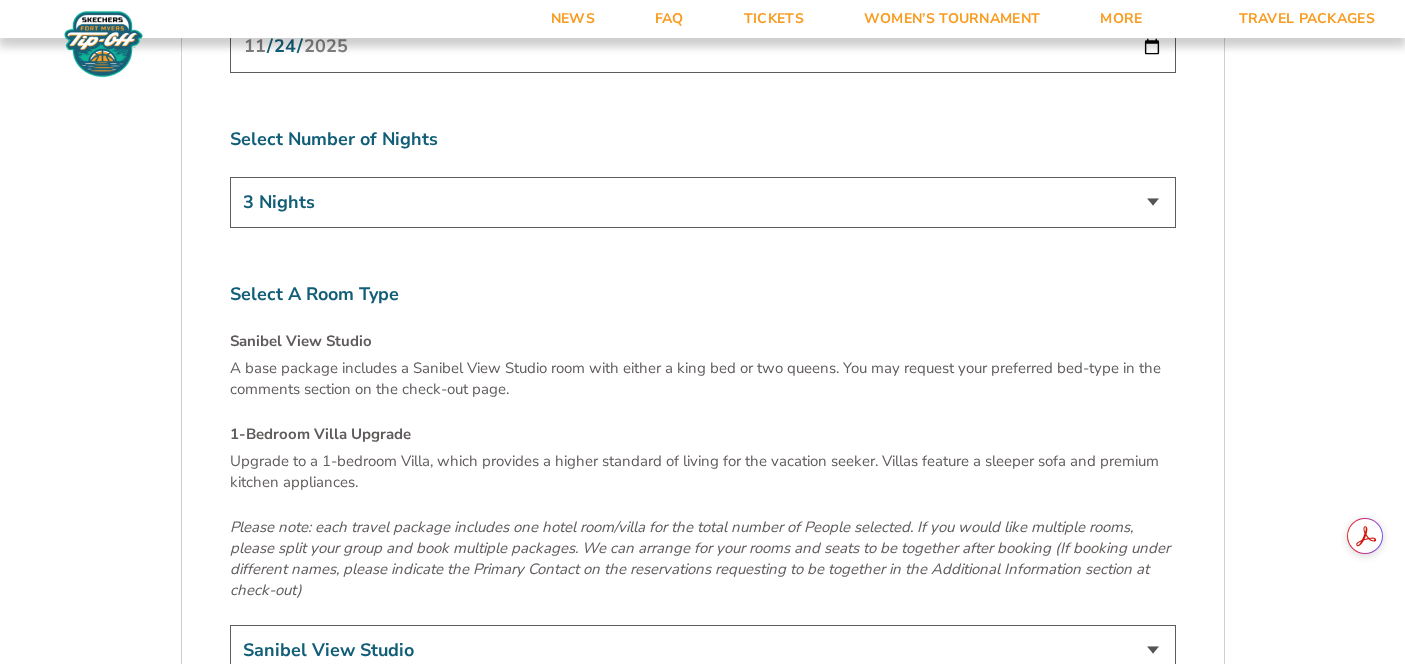 click on "3 Nights
4 Nights
5 Nights
6 Nights" at bounding box center [703, 202] 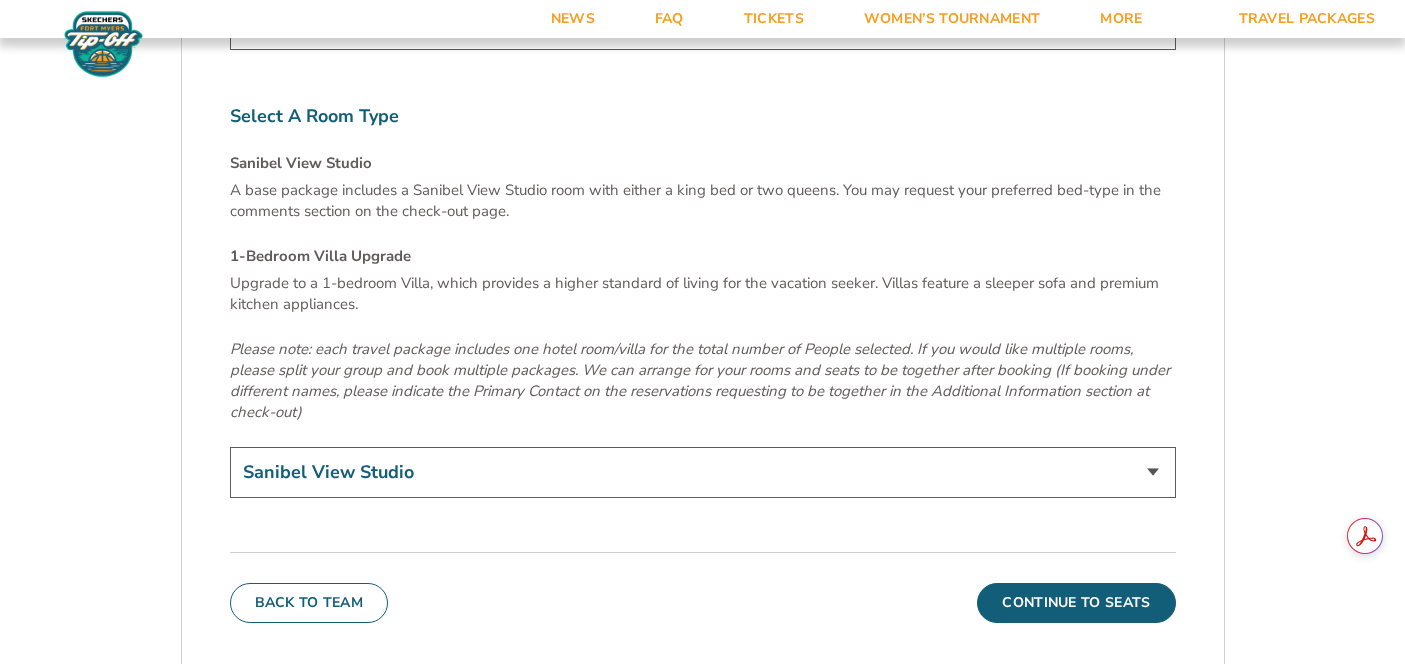 scroll, scrollTop: 6661, scrollLeft: 0, axis: vertical 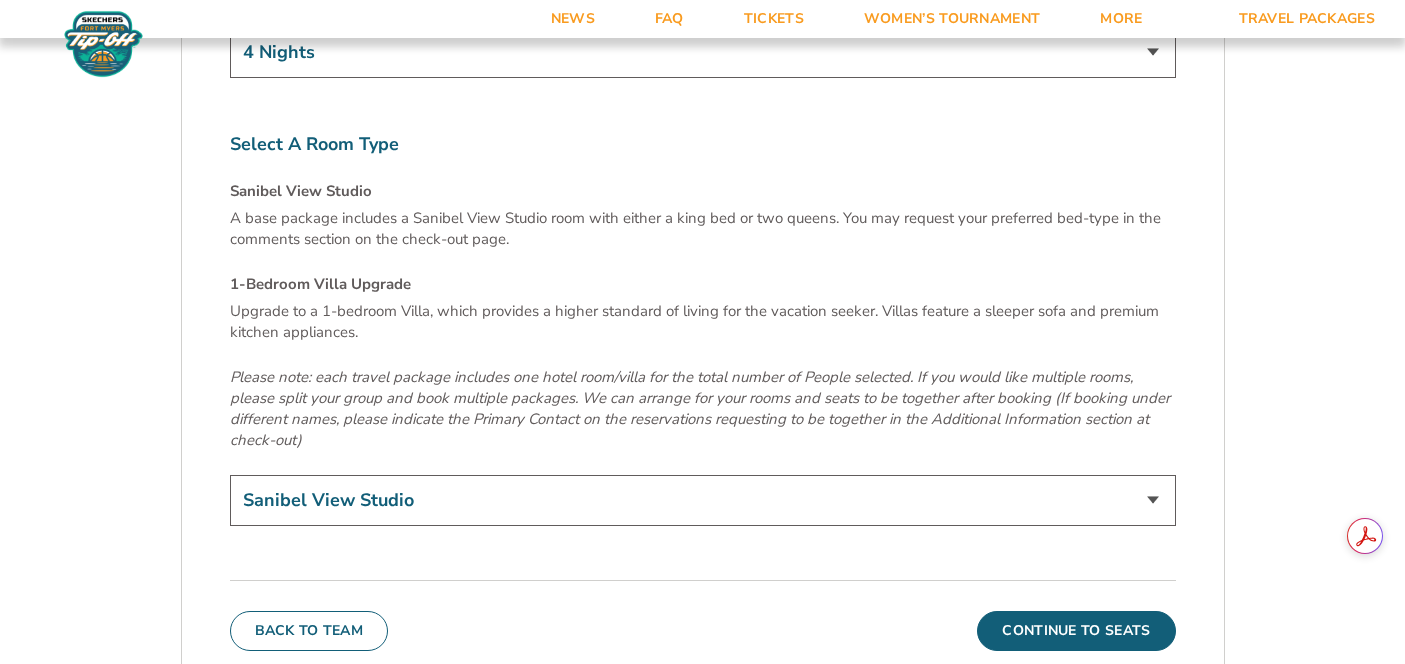 click on "3 Nights
4 Nights
5 Nights
6 Nights" at bounding box center (703, 52) 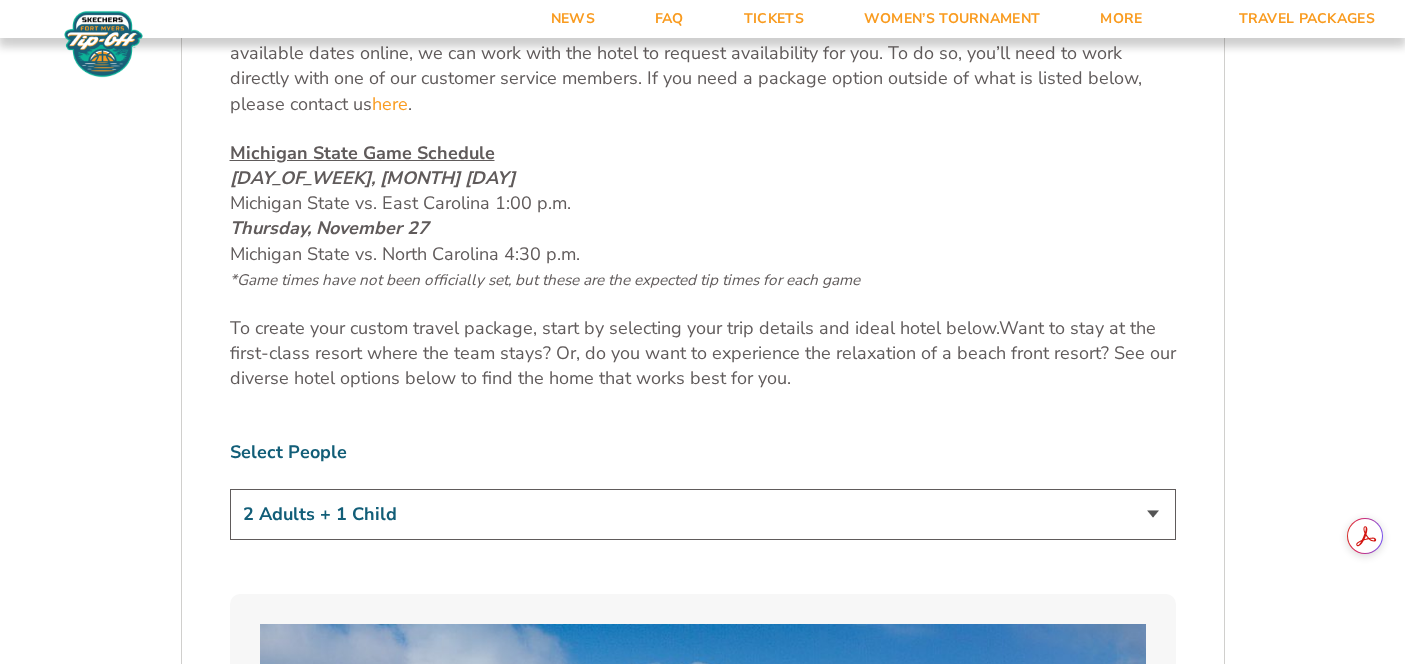 scroll, scrollTop: 962, scrollLeft: 0, axis: vertical 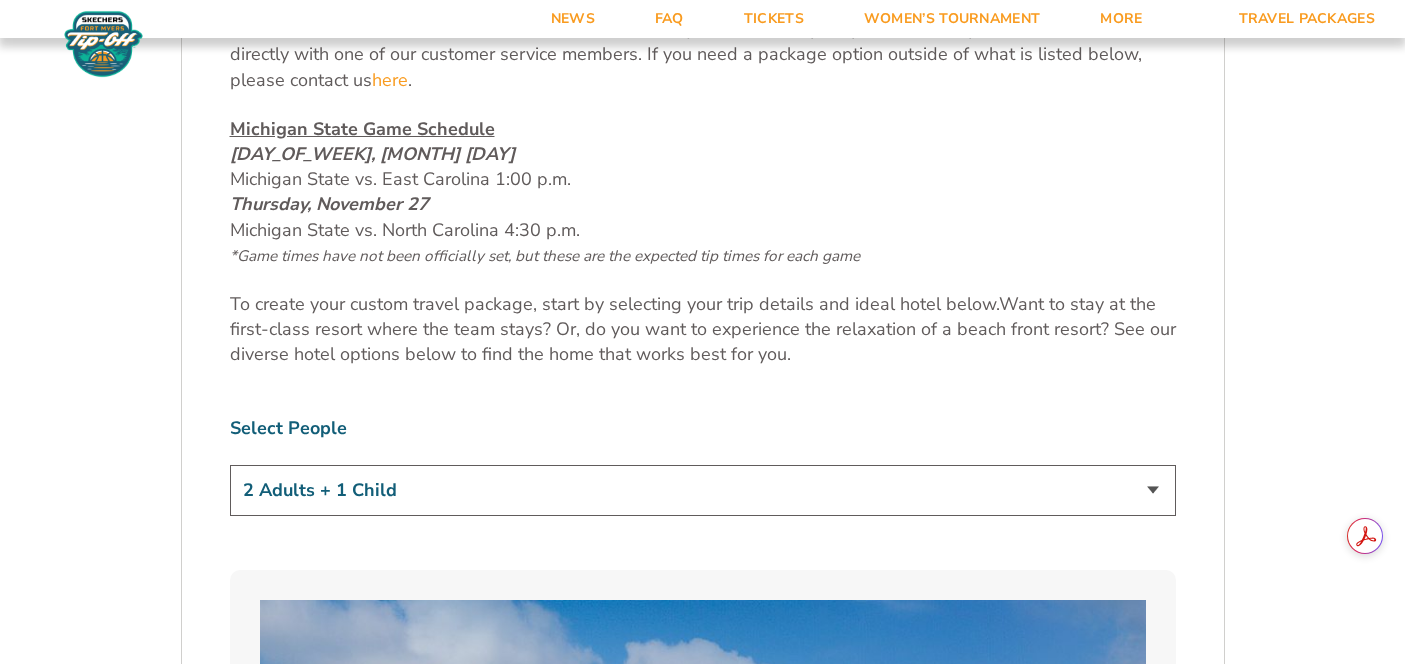 click on "1 Adult
2 Adults
3 Adults
4 Adults
2 Adults + 1 Child
2 Adults + 2 Children
2 Adults + 3 Children" at bounding box center [703, 490] 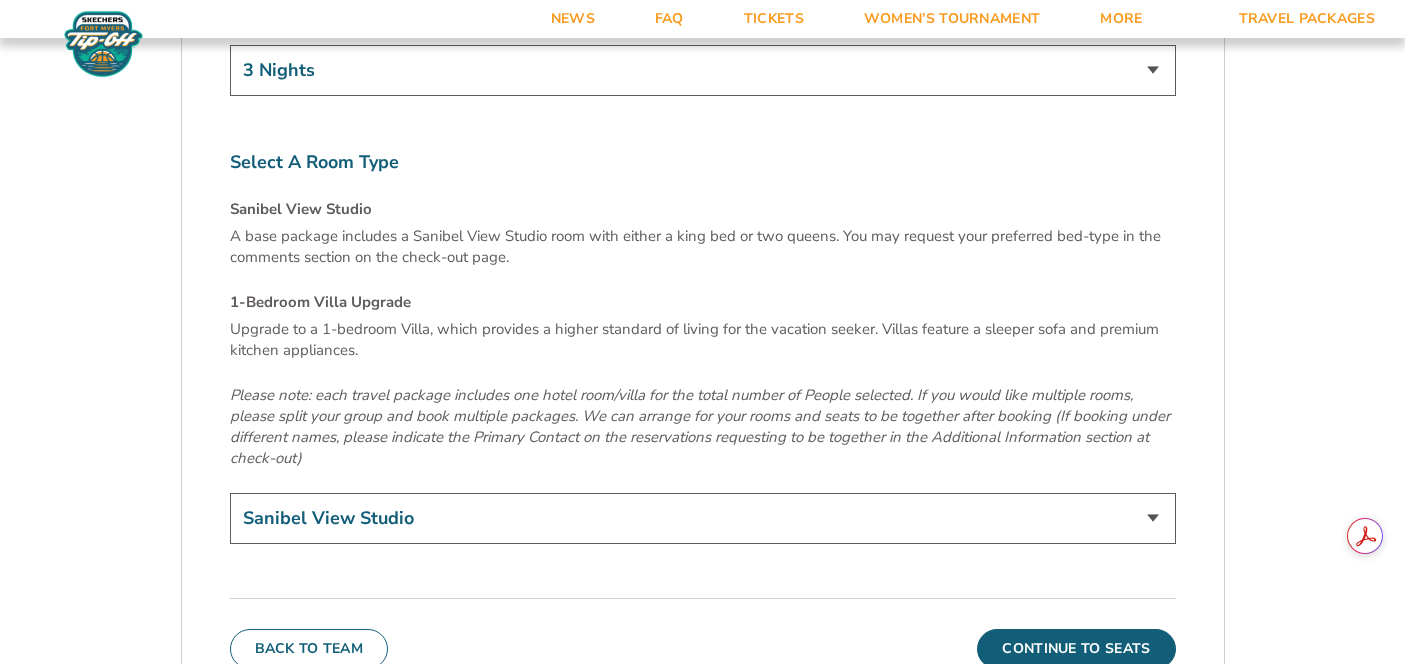 scroll, scrollTop: 6633, scrollLeft: 0, axis: vertical 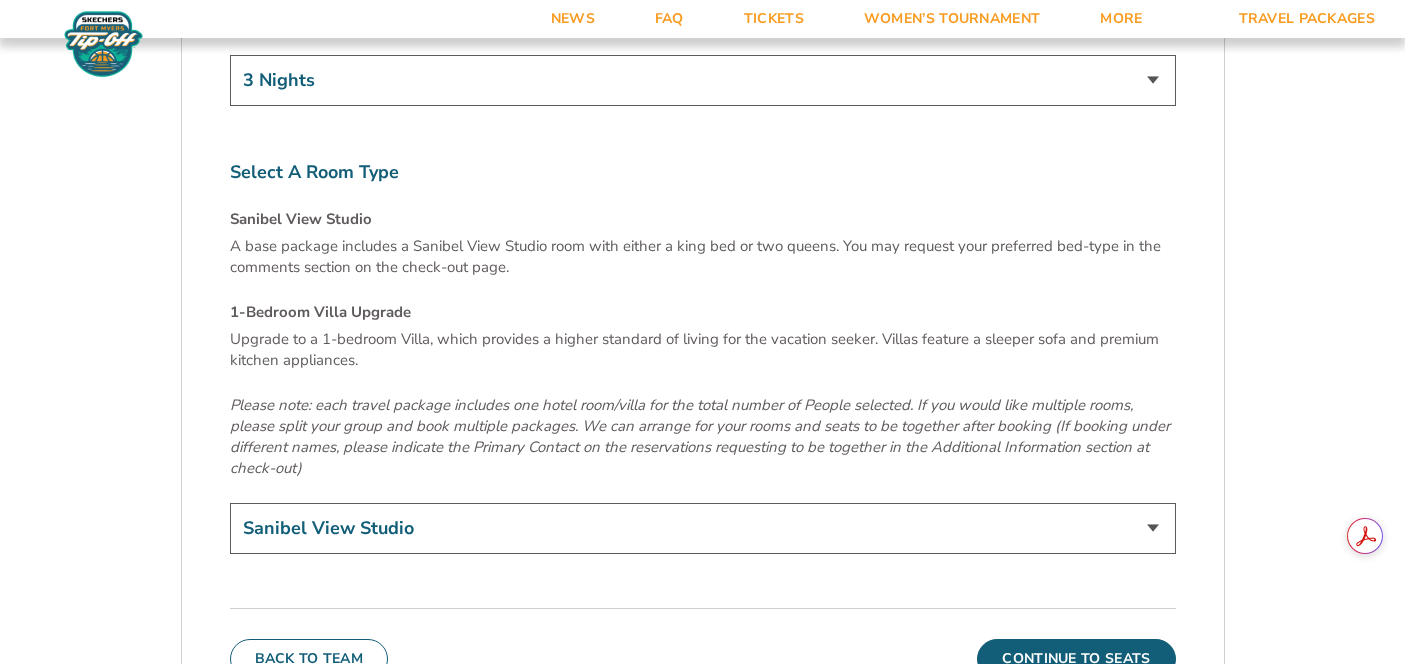 click on "3 Nights
4 Nights
5 Nights
6 Nights" at bounding box center (703, 80) 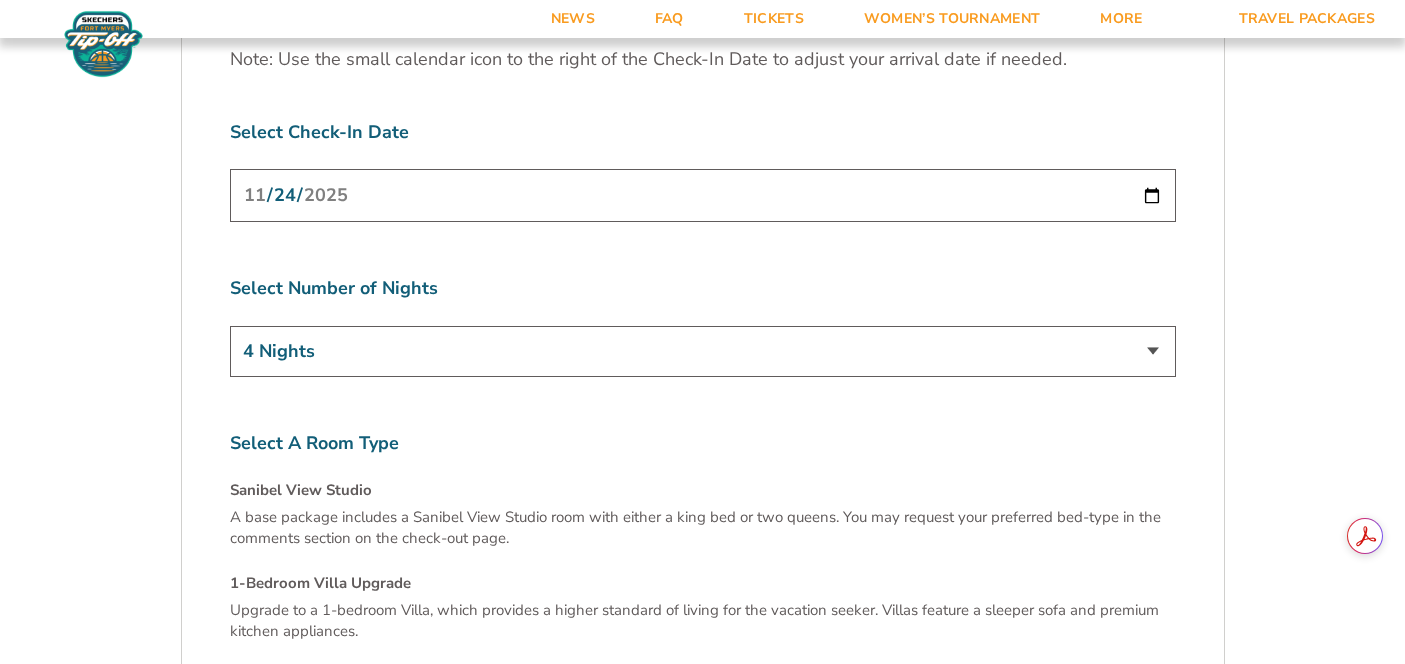 scroll, scrollTop: 6349, scrollLeft: 0, axis: vertical 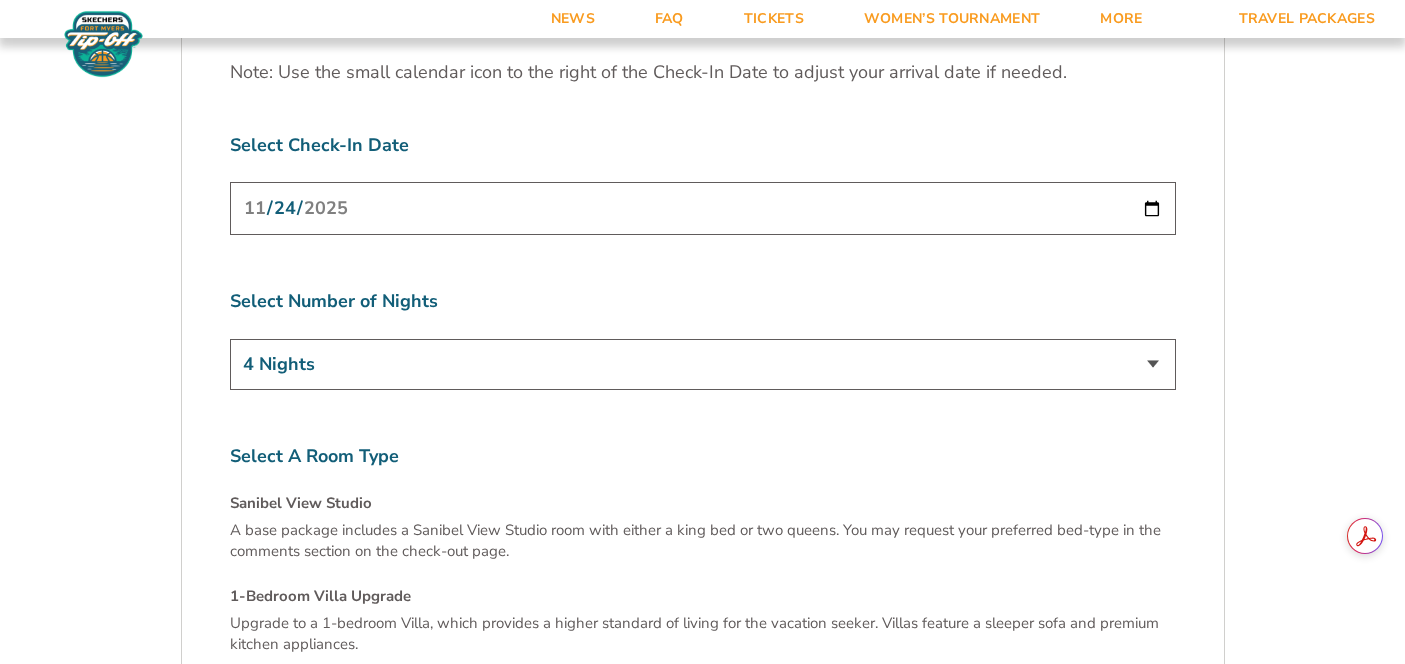 click on "3 Nights
4 Nights
5 Nights
6 Nights" at bounding box center (703, 364) 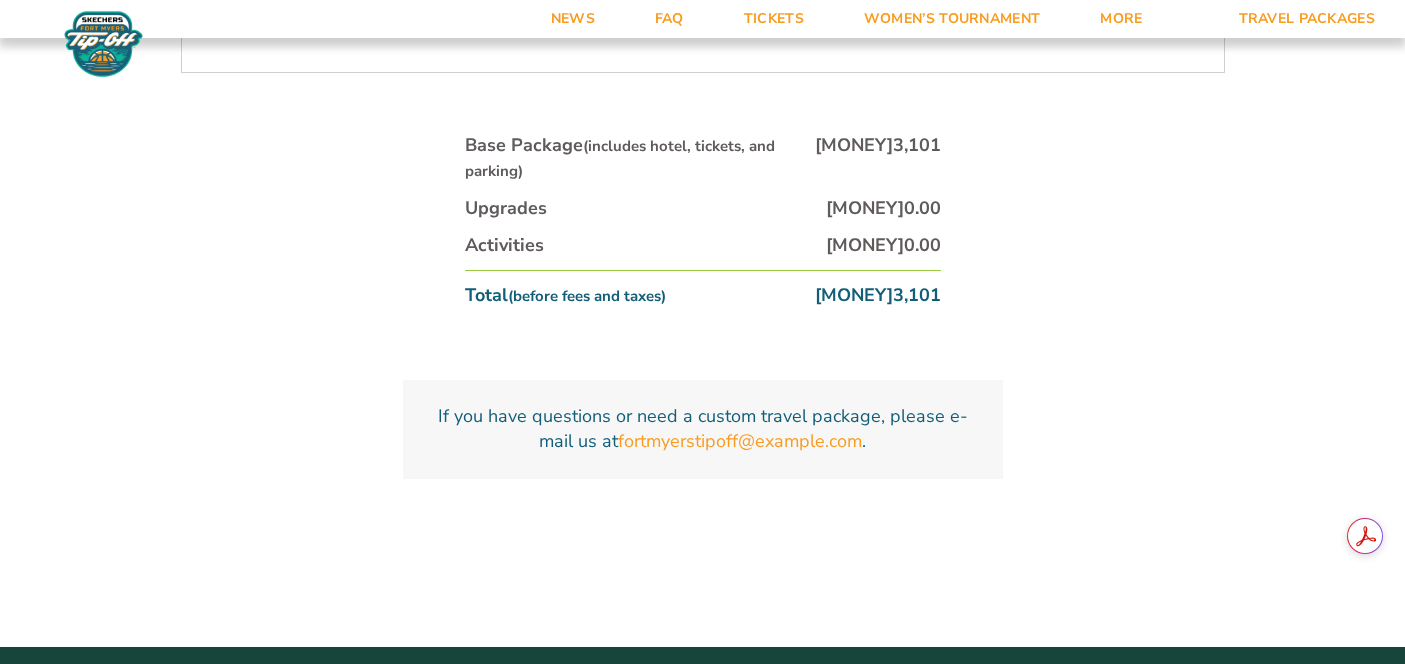 scroll, scrollTop: 7285, scrollLeft: 0, axis: vertical 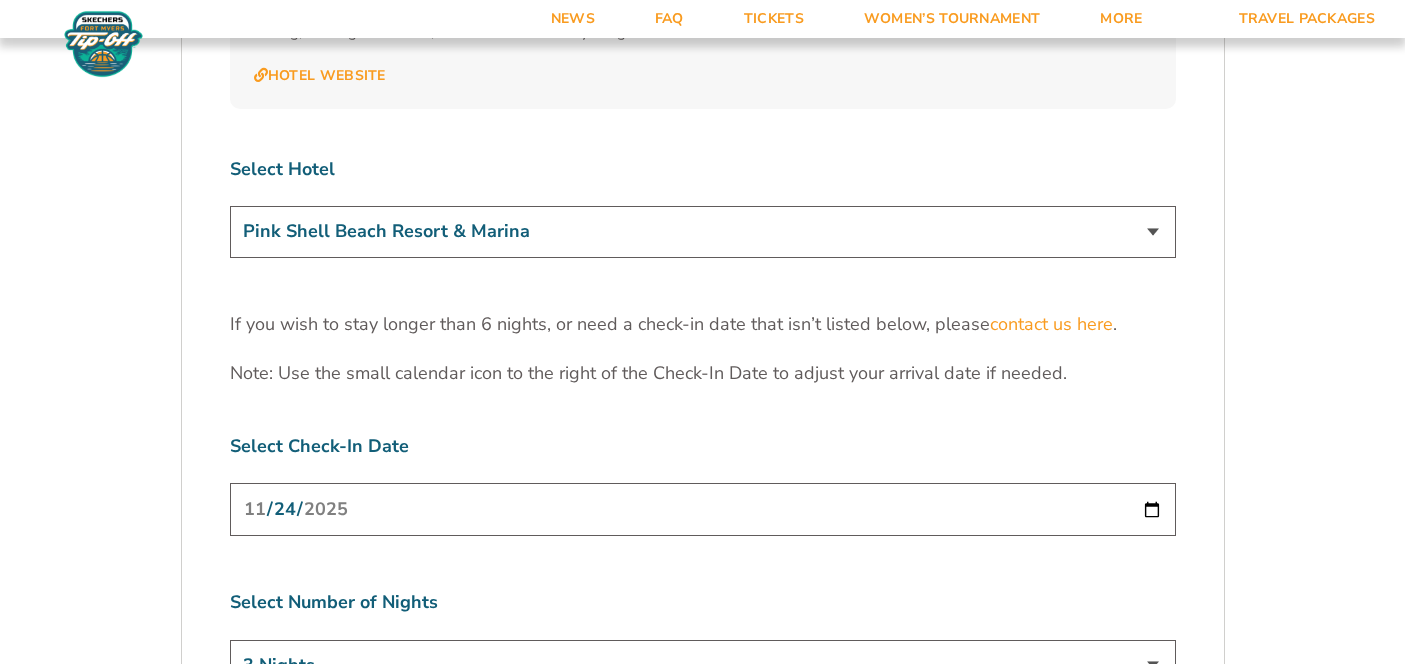 click on "Marriott Sanibel Harbour Resort & Spa Margaritaville Beach Resort Pink Shell Beach Resort & Marina Luminary Hotel & Co., Autograph Collection" at bounding box center (703, 231) 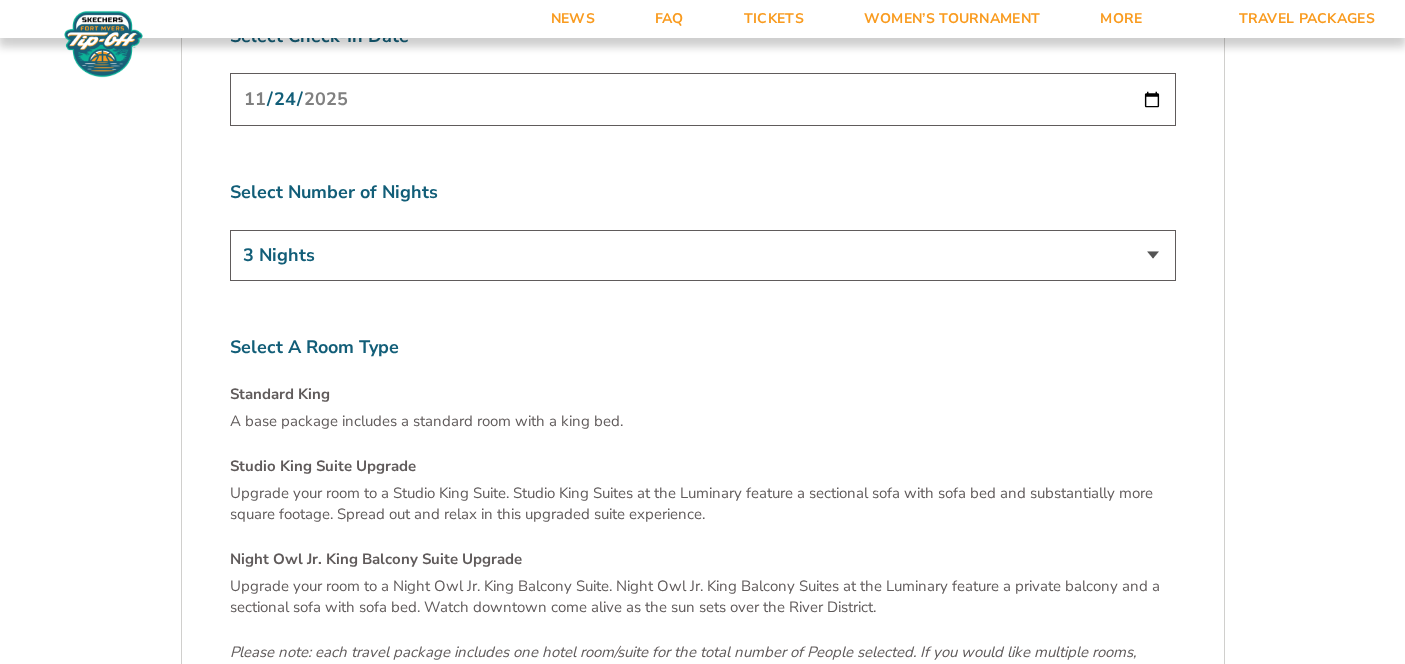 scroll, scrollTop: 6491, scrollLeft: 0, axis: vertical 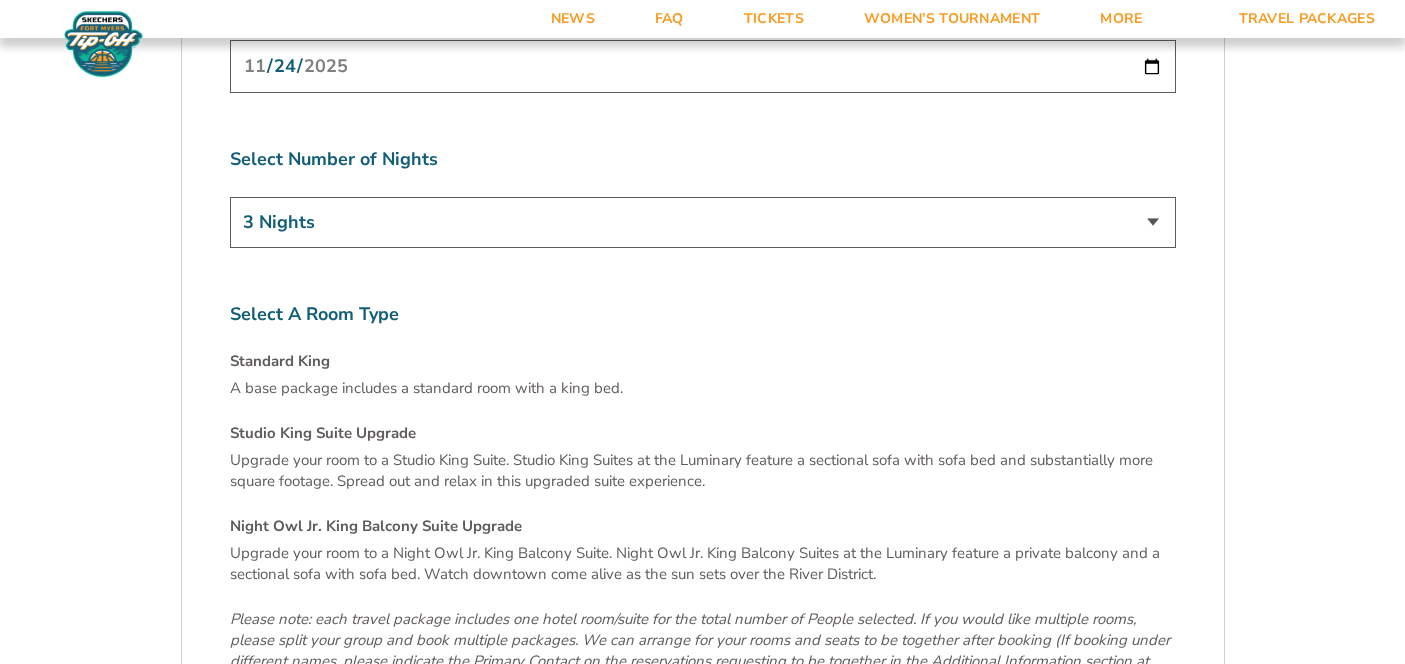 click on "3 Nights
4 Nights
5 Nights
6 Nights" at bounding box center (703, 222) 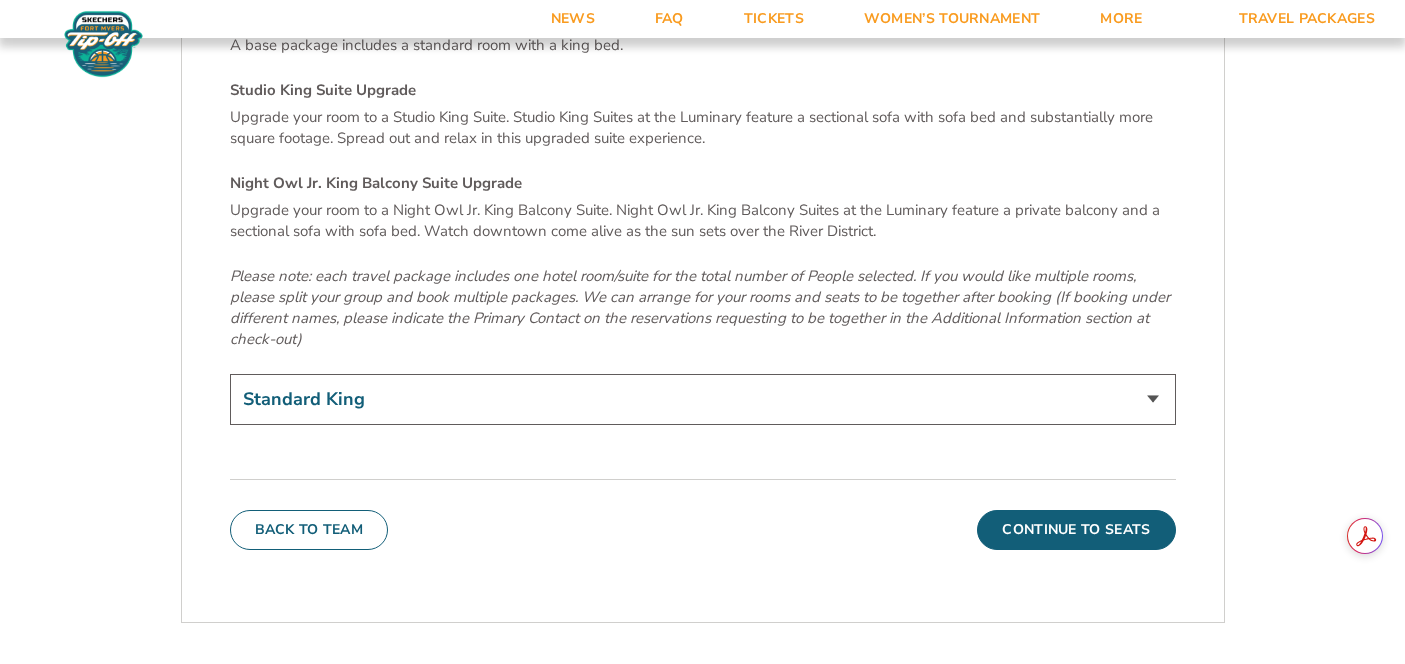 scroll, scrollTop: 6833, scrollLeft: 0, axis: vertical 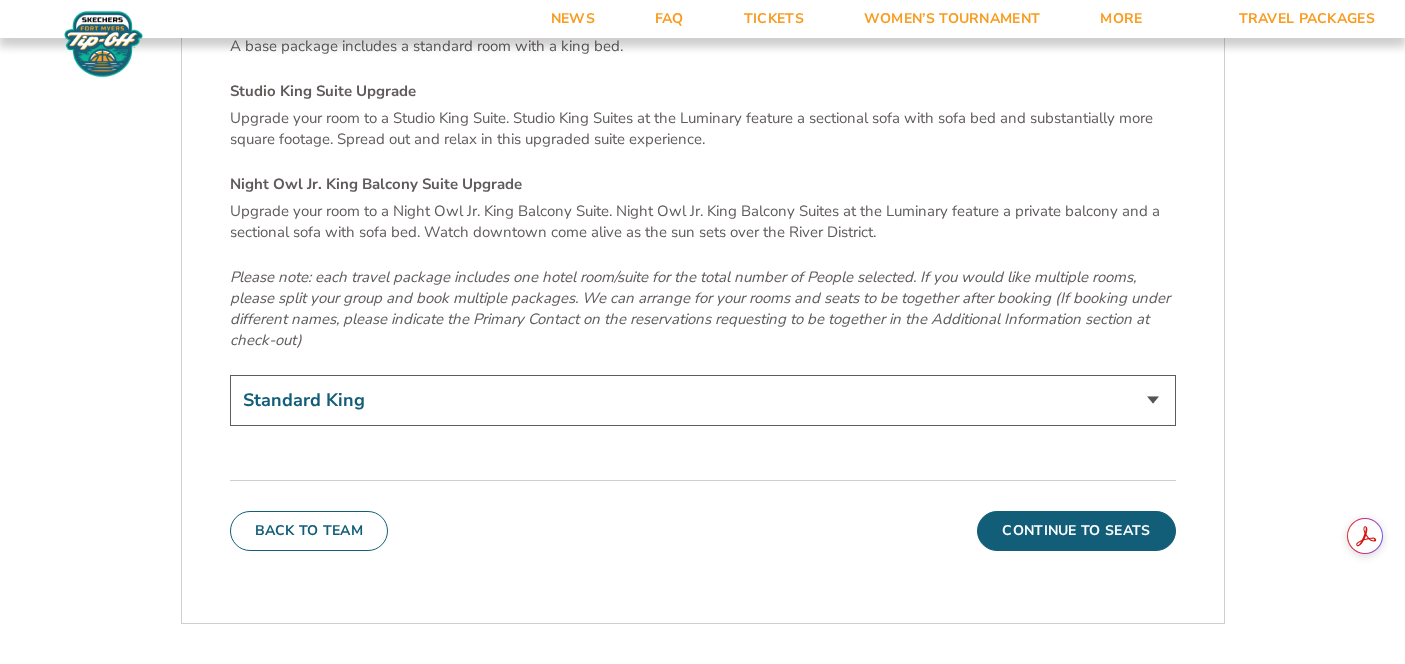 click on "Standard King Studio King Suite Upgrade (+$120 per night) Night Owl Jr. King Balcony Suite Upgrade (+$160 per night)" at bounding box center [703, 400] 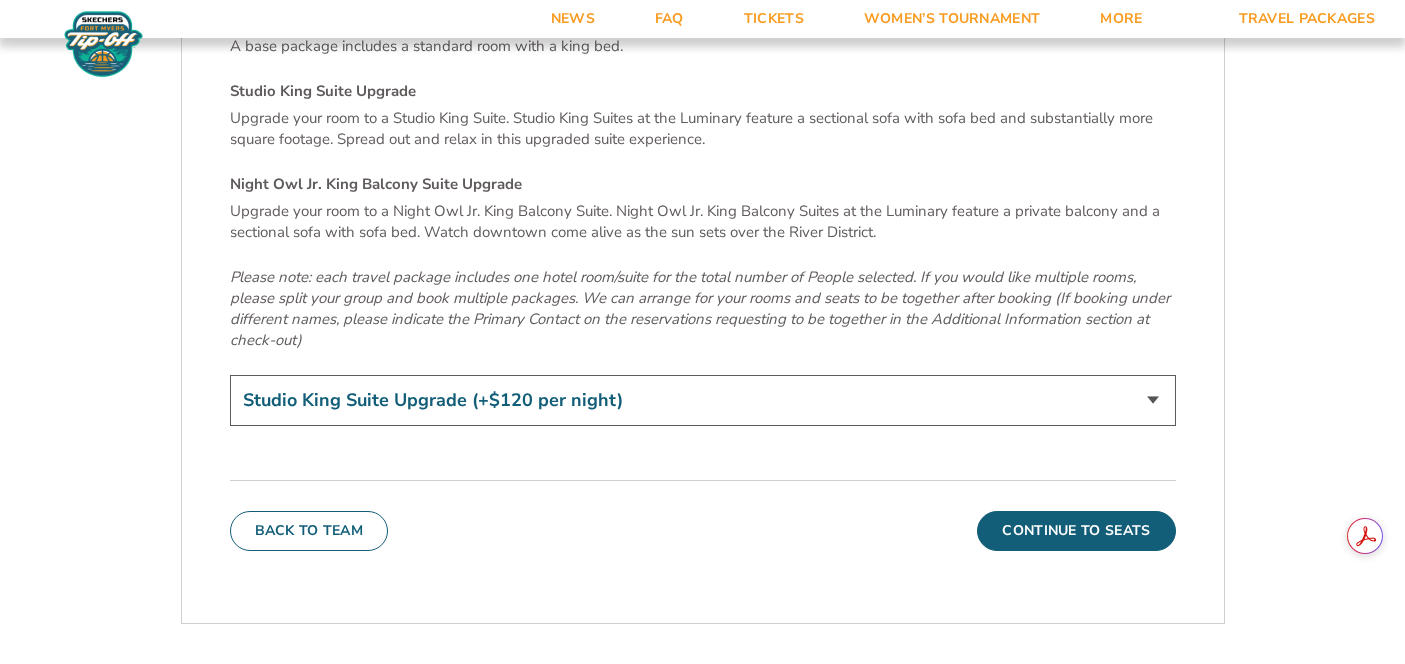 click on "Standard King Studio King Suite Upgrade (+$120 per night) Night Owl Jr. King Balcony Suite Upgrade (+$160 per night)" at bounding box center (703, 400) 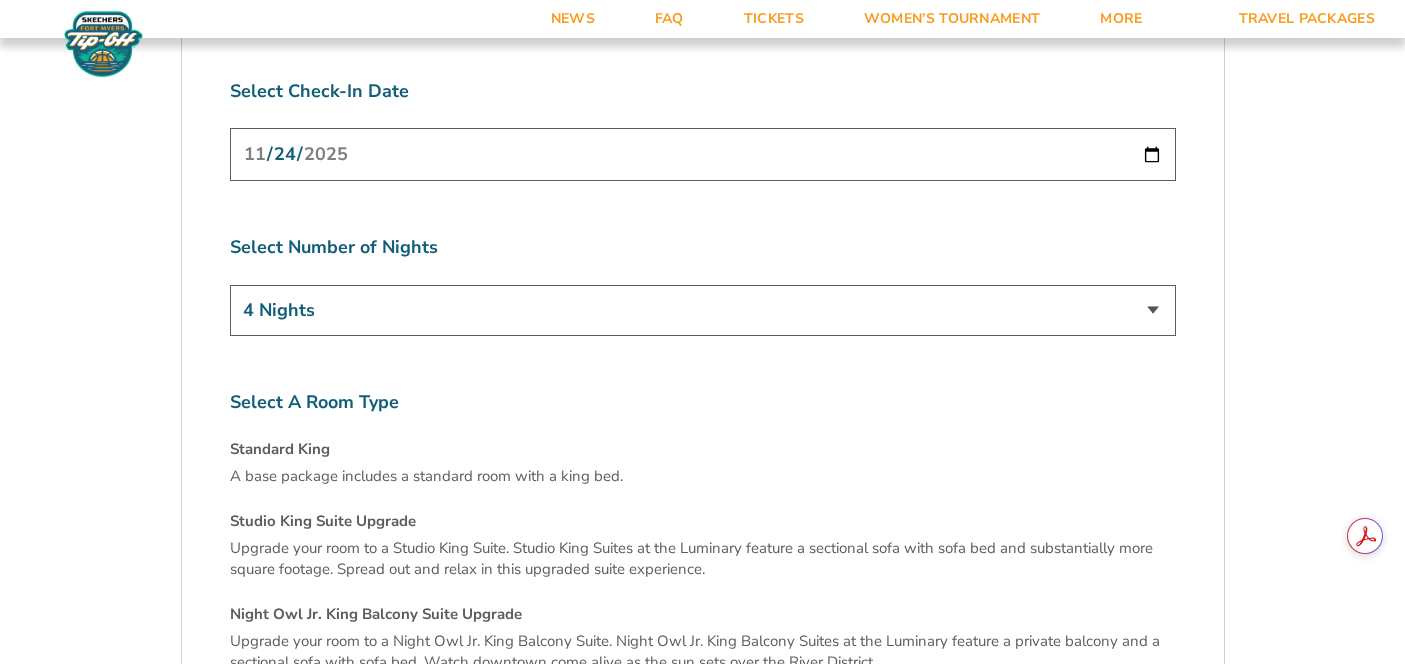 scroll, scrollTop: 6404, scrollLeft: 0, axis: vertical 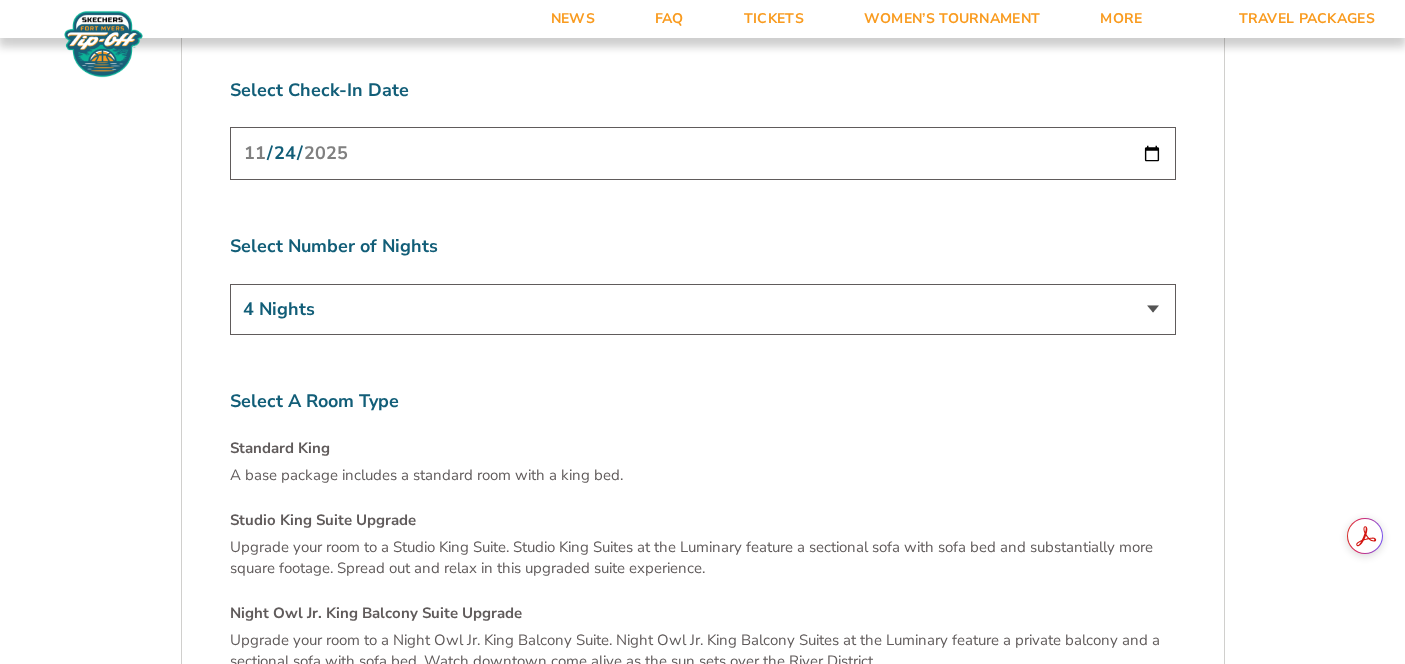 click on "3 Nights
4 Nights
5 Nights
6 Nights" at bounding box center (703, 309) 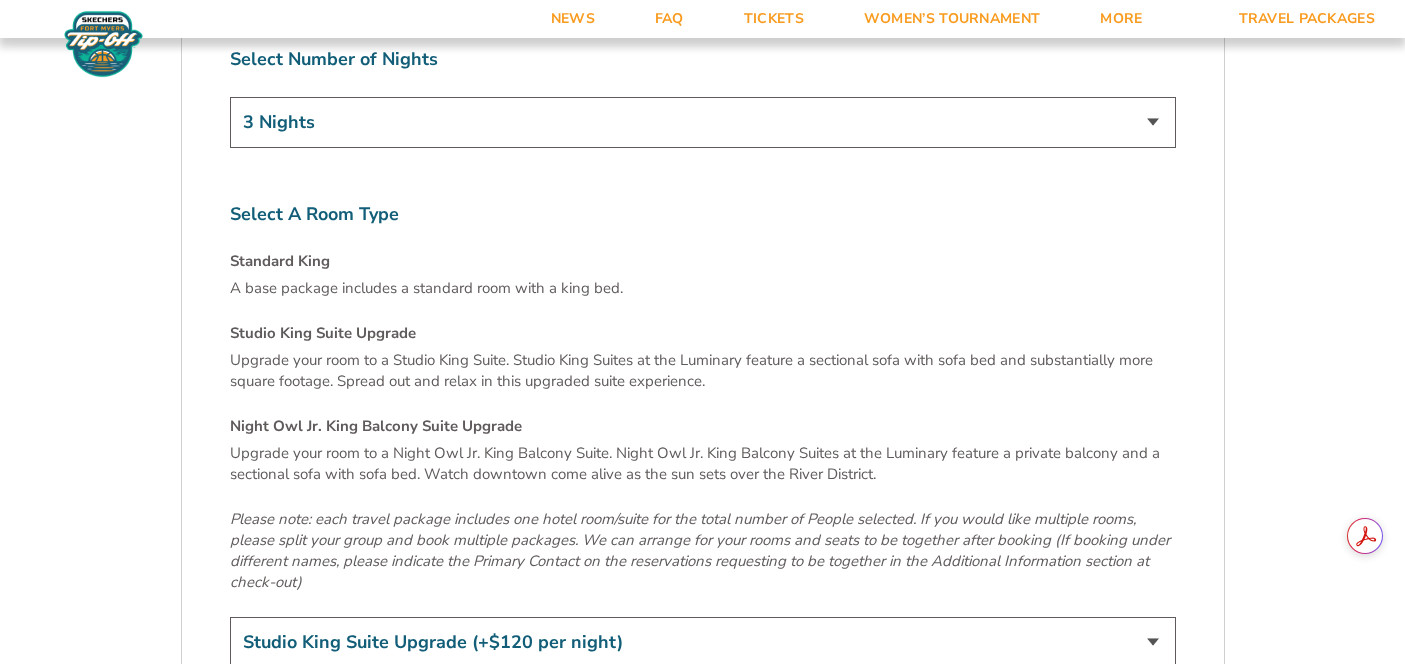 scroll, scrollTop: 6590, scrollLeft: 0, axis: vertical 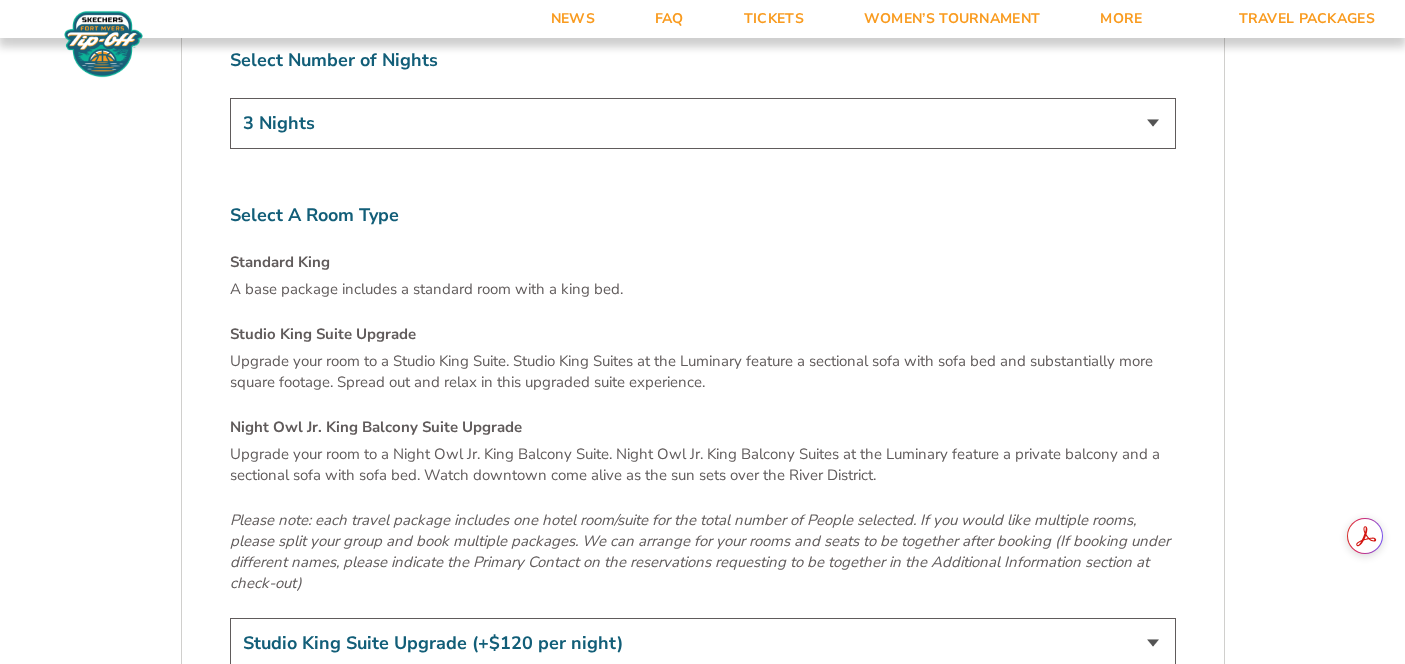 click on "3 Nights
4 Nights
5 Nights
6 Nights" at bounding box center [703, 123] 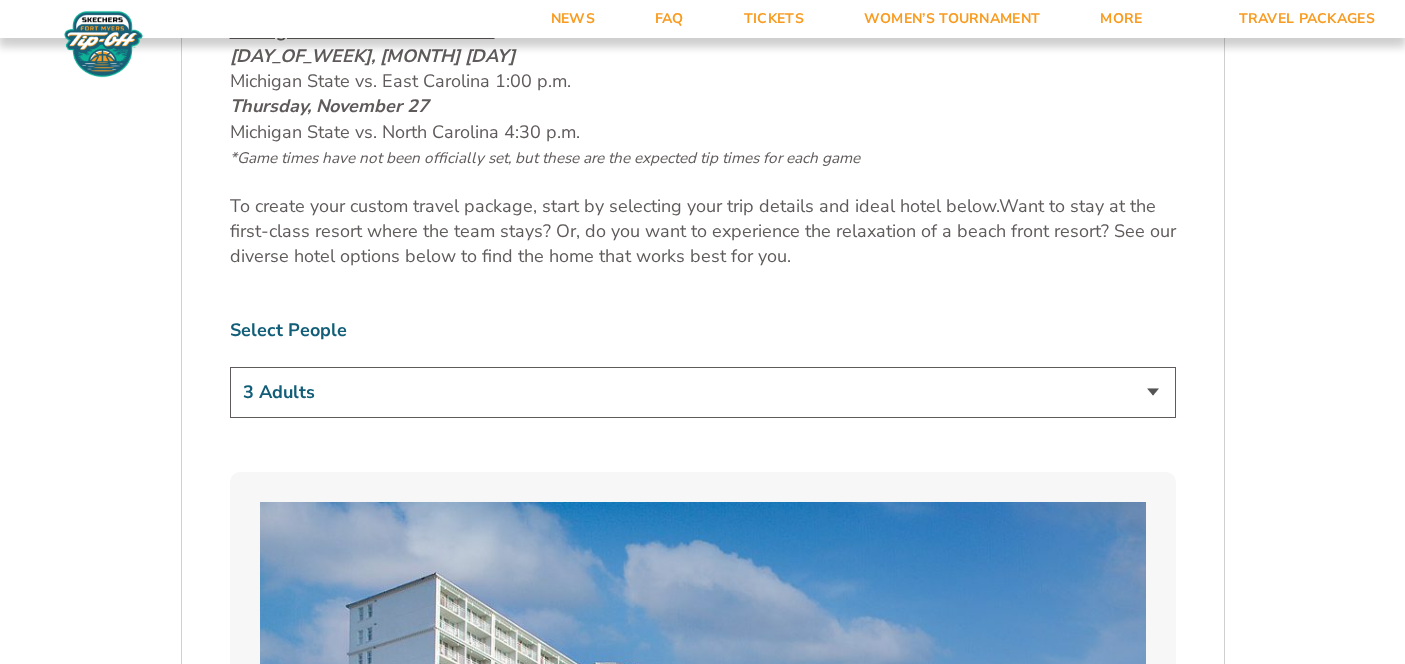 scroll, scrollTop: 1061, scrollLeft: 0, axis: vertical 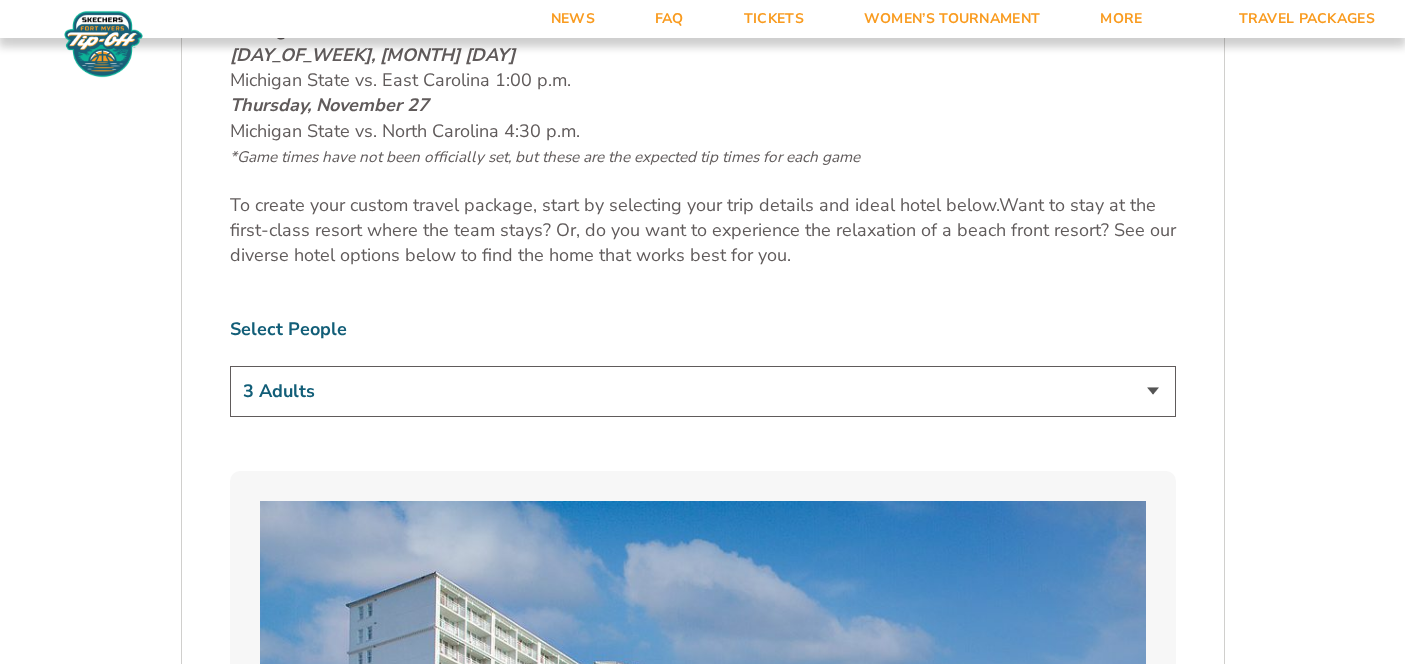 click on "1 Adult
2 Adults
3 Adults
4 Adults
2 Adults + 1 Child
2 Adults + 2 Children
2 Adults + 3 Children" at bounding box center [703, 391] 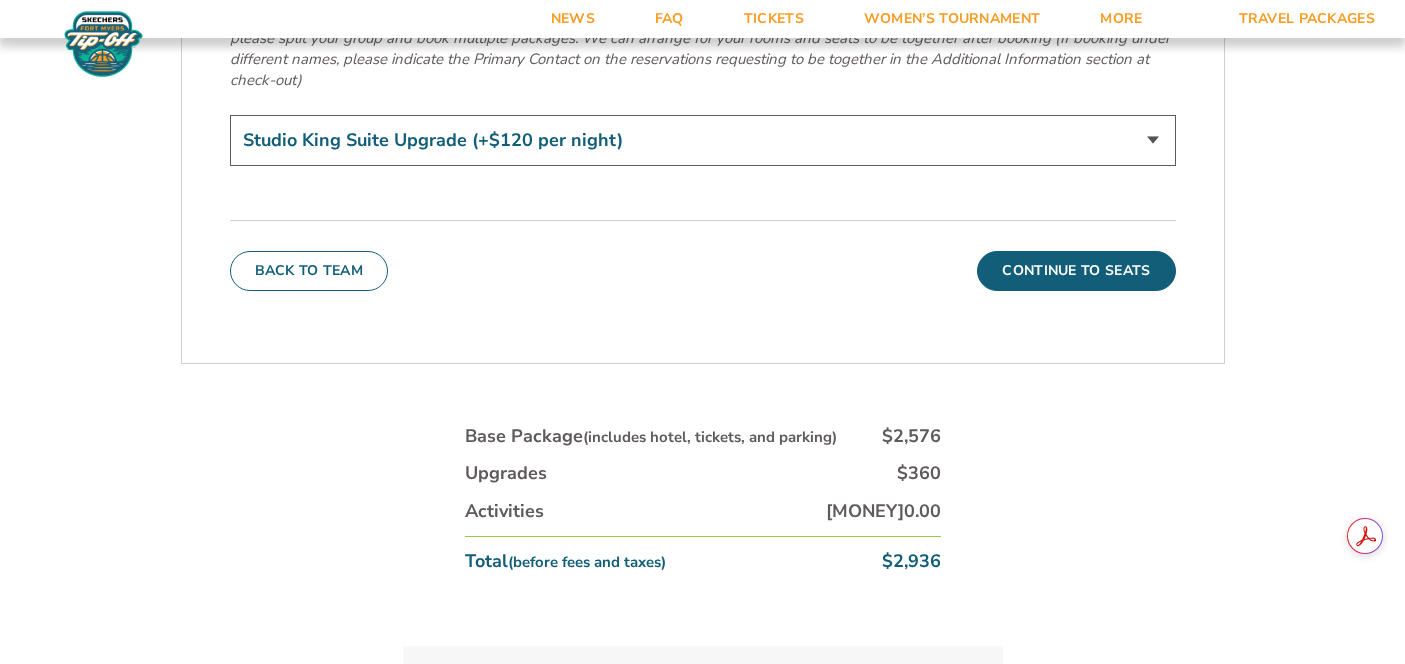 scroll, scrollTop: 7092, scrollLeft: 0, axis: vertical 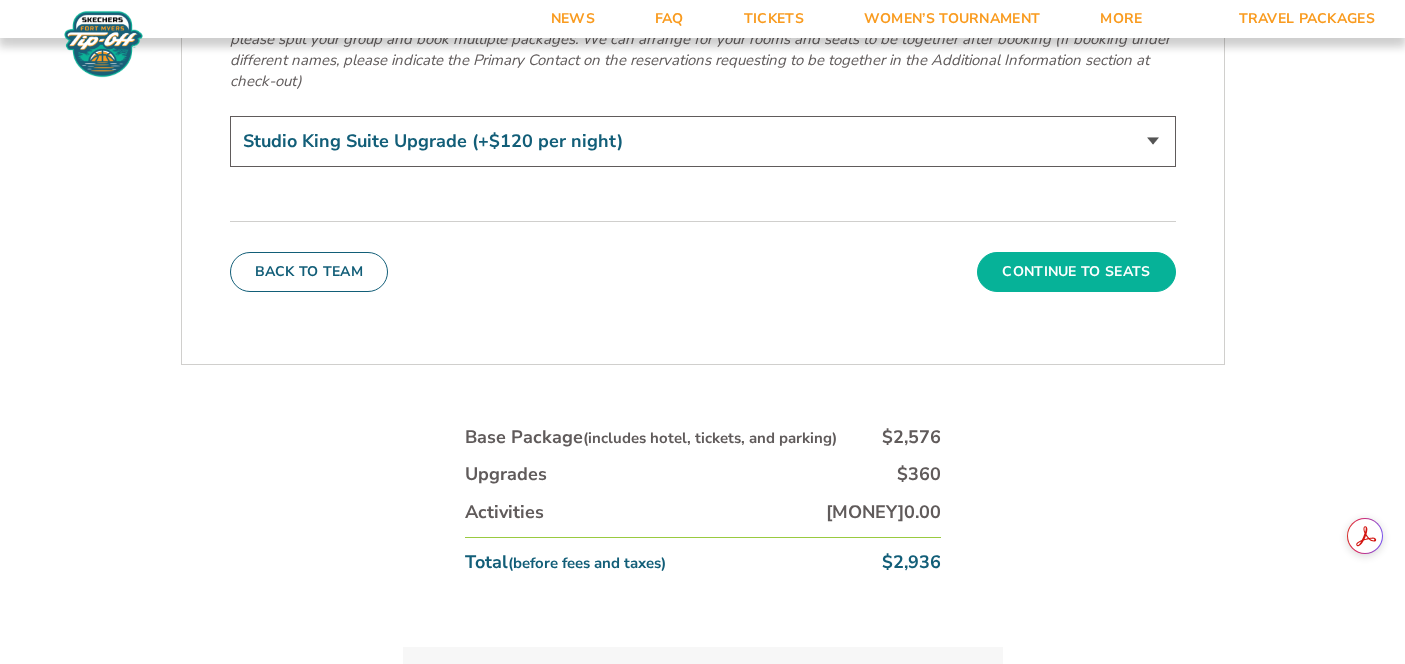 click on "Continue To Seats" at bounding box center [1076, 272] 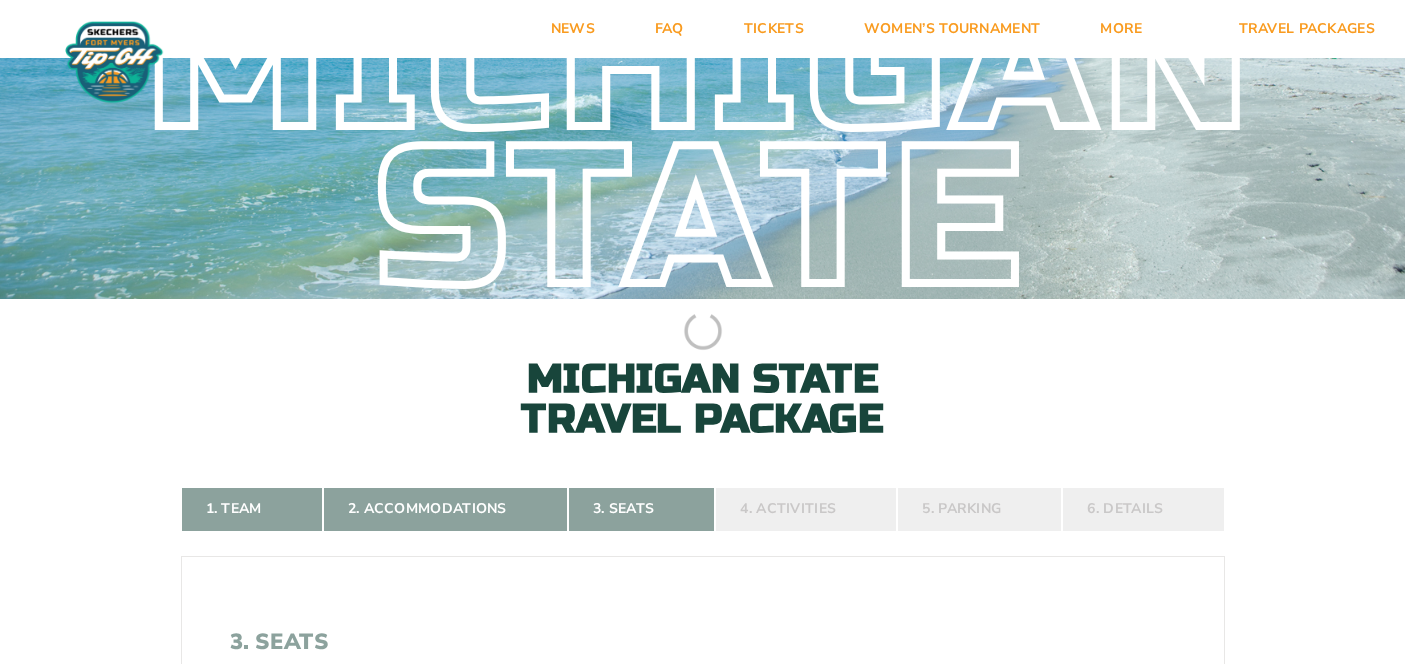 scroll, scrollTop: 0, scrollLeft: 0, axis: both 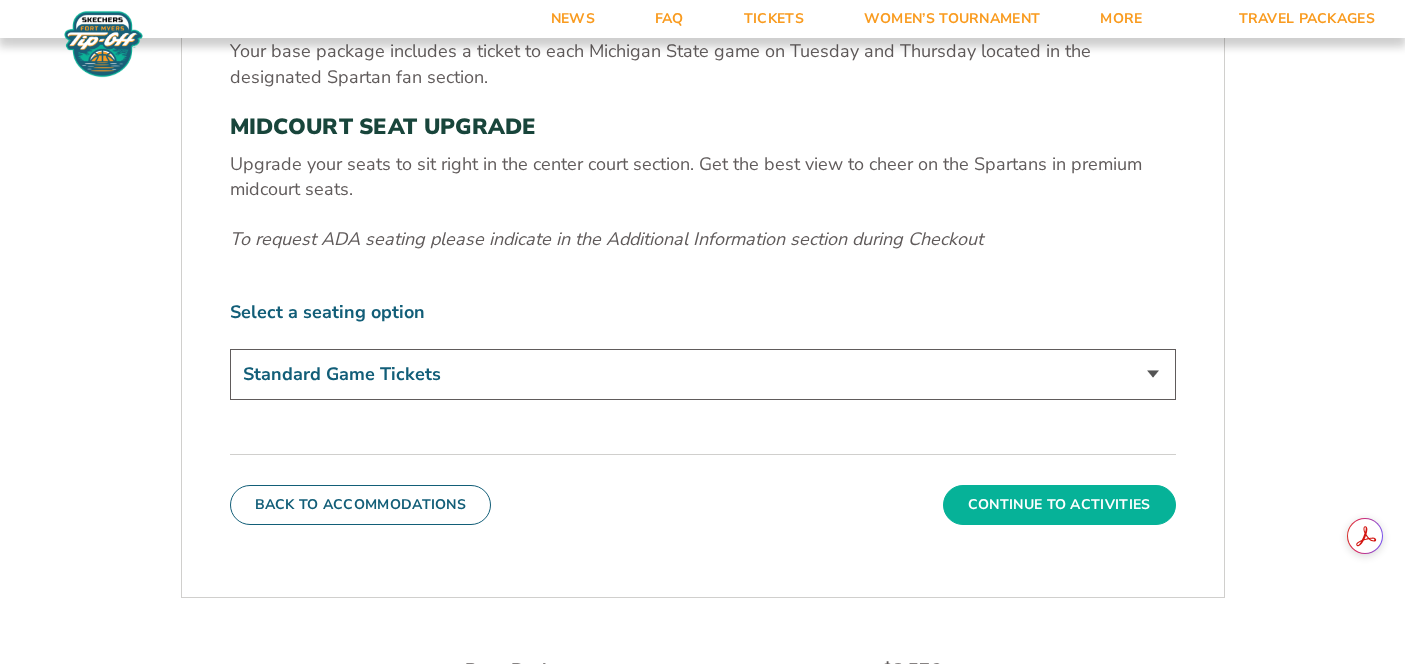 click on "Continue To Activities" at bounding box center (1059, 505) 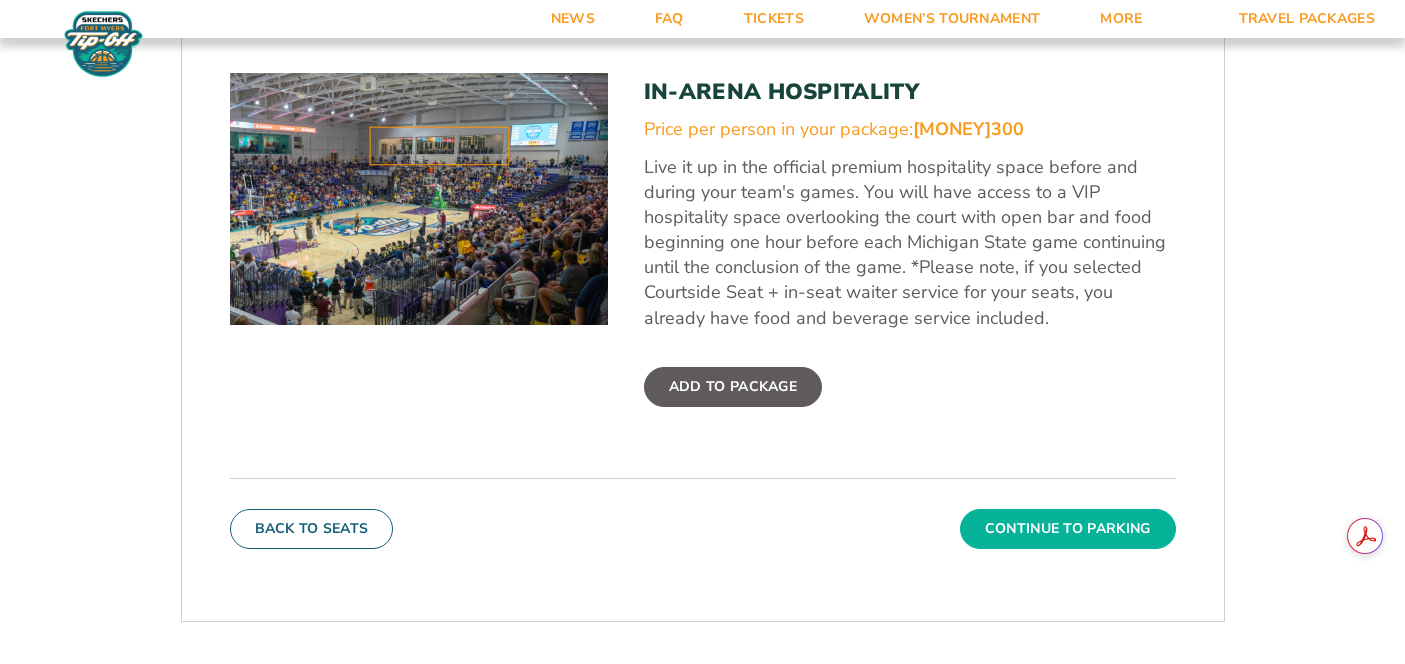 click on "Continue To Parking" at bounding box center [1068, 529] 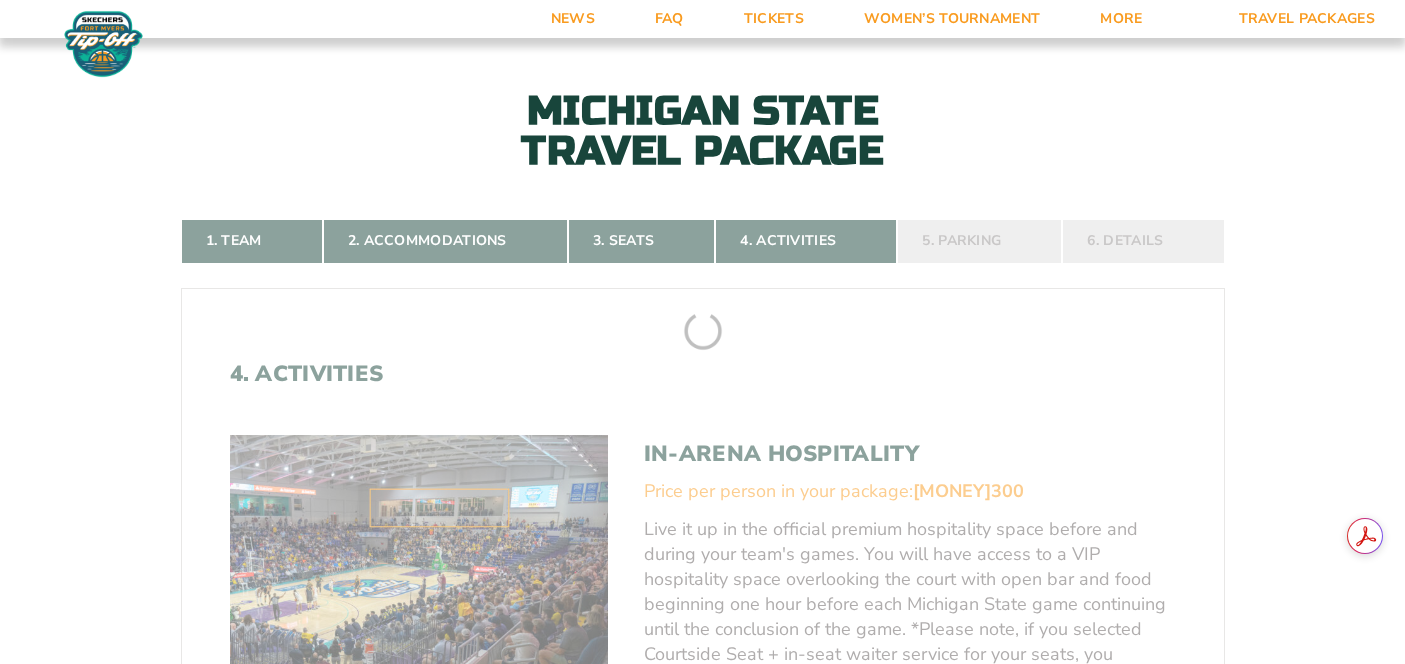 scroll, scrollTop: 313, scrollLeft: 0, axis: vertical 